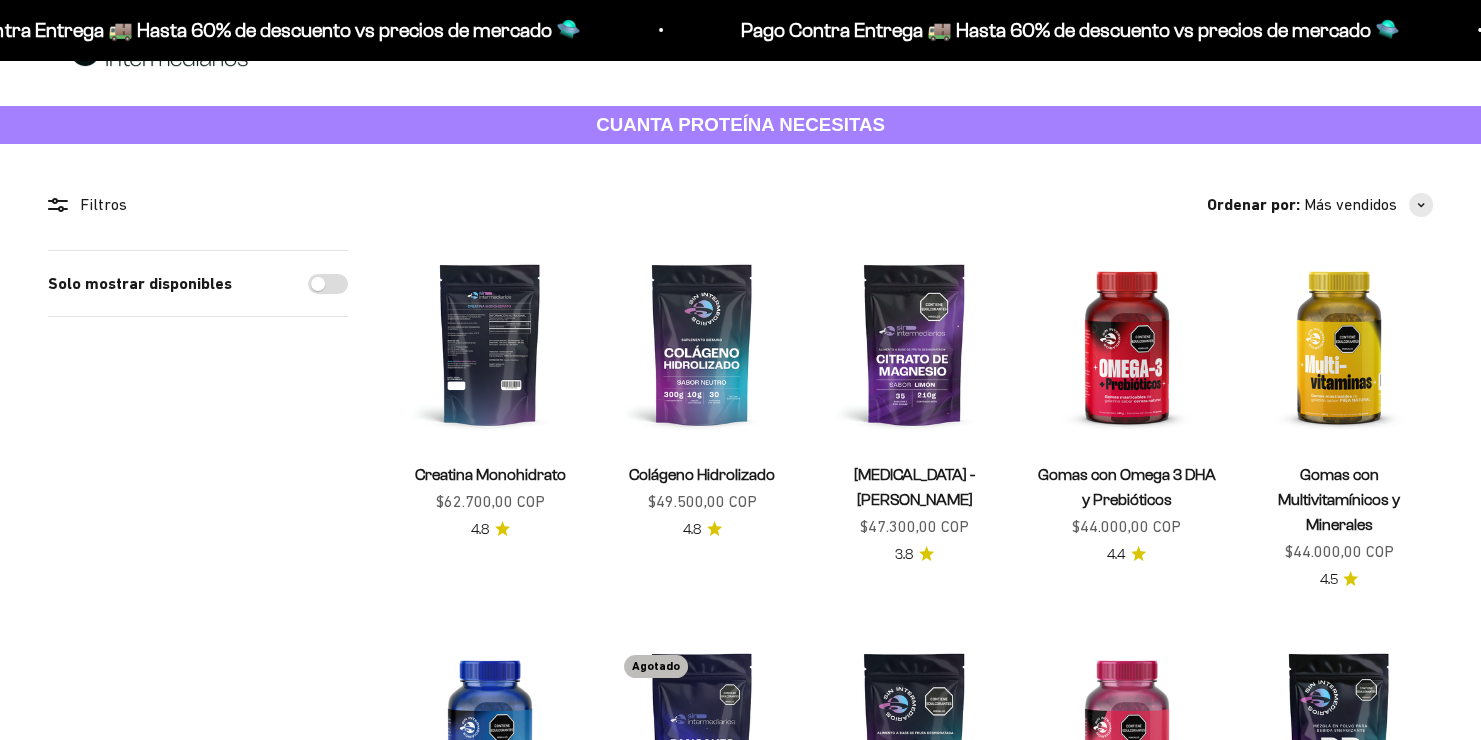 scroll, scrollTop: 100, scrollLeft: 0, axis: vertical 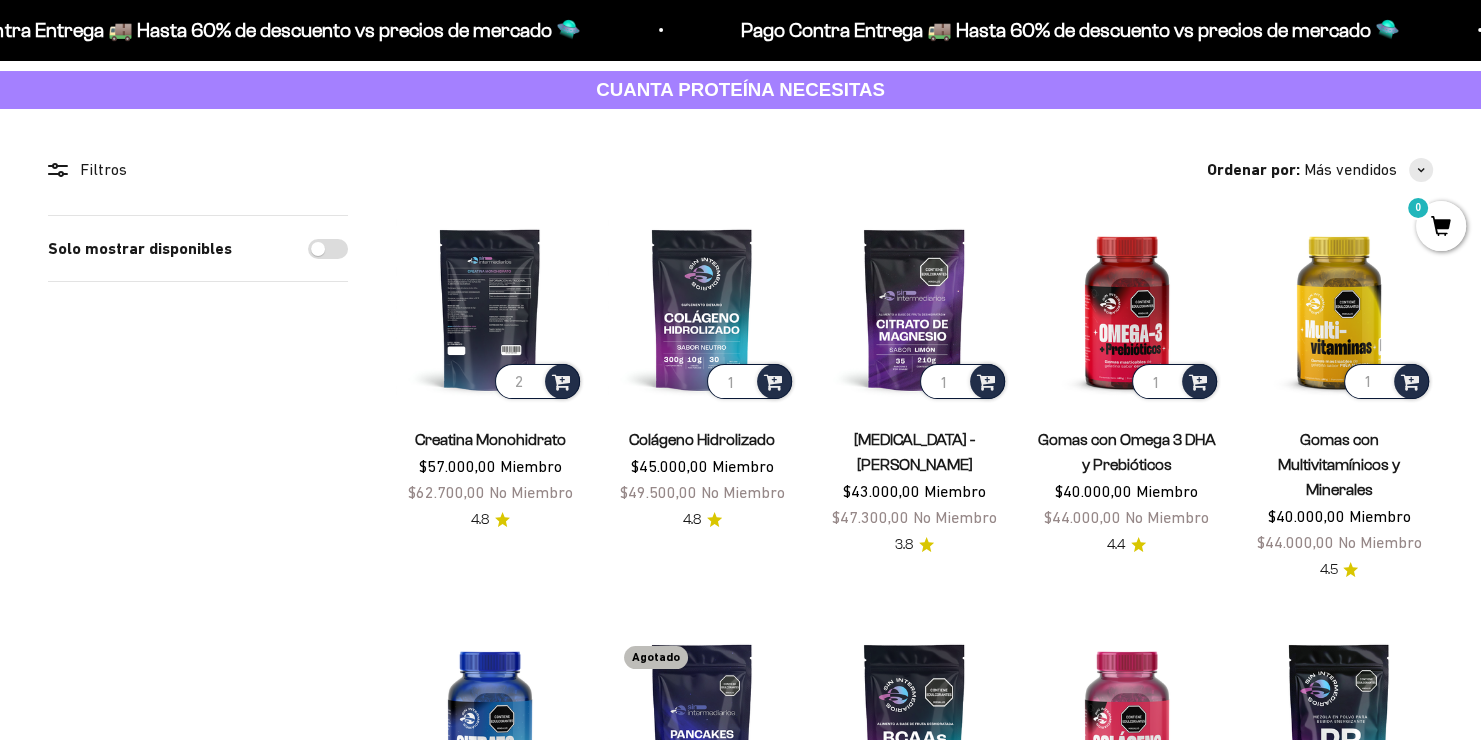 type on "2" 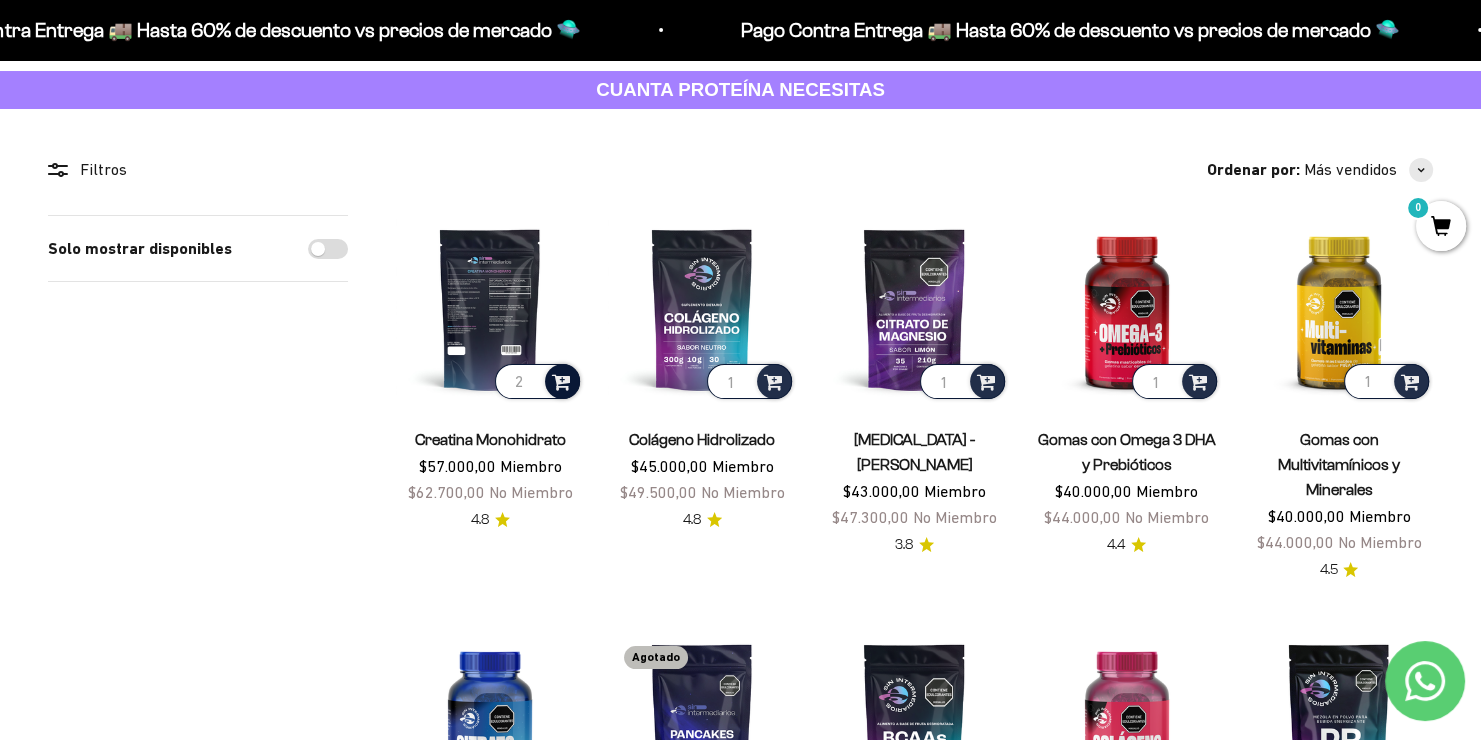 click at bounding box center (561, 380) 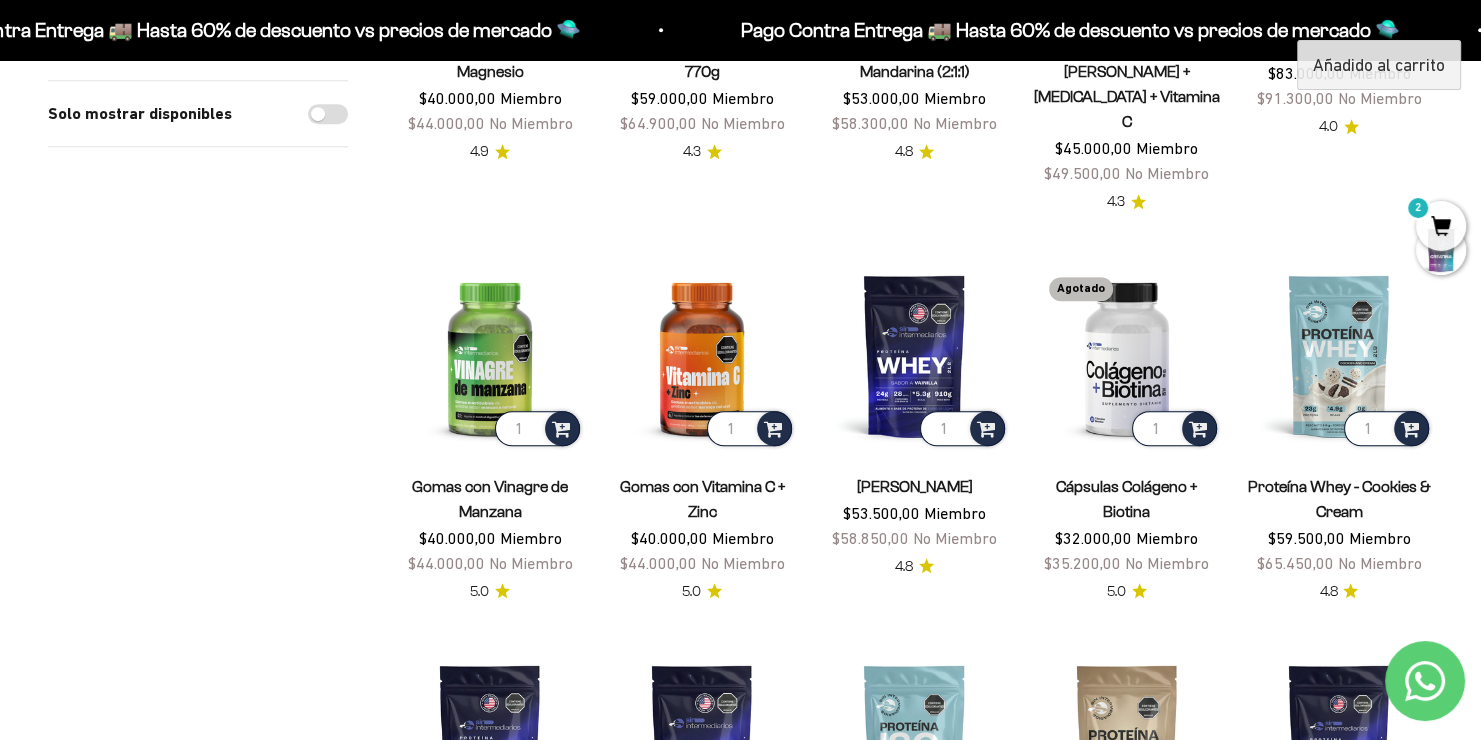 scroll, scrollTop: 1000, scrollLeft: 0, axis: vertical 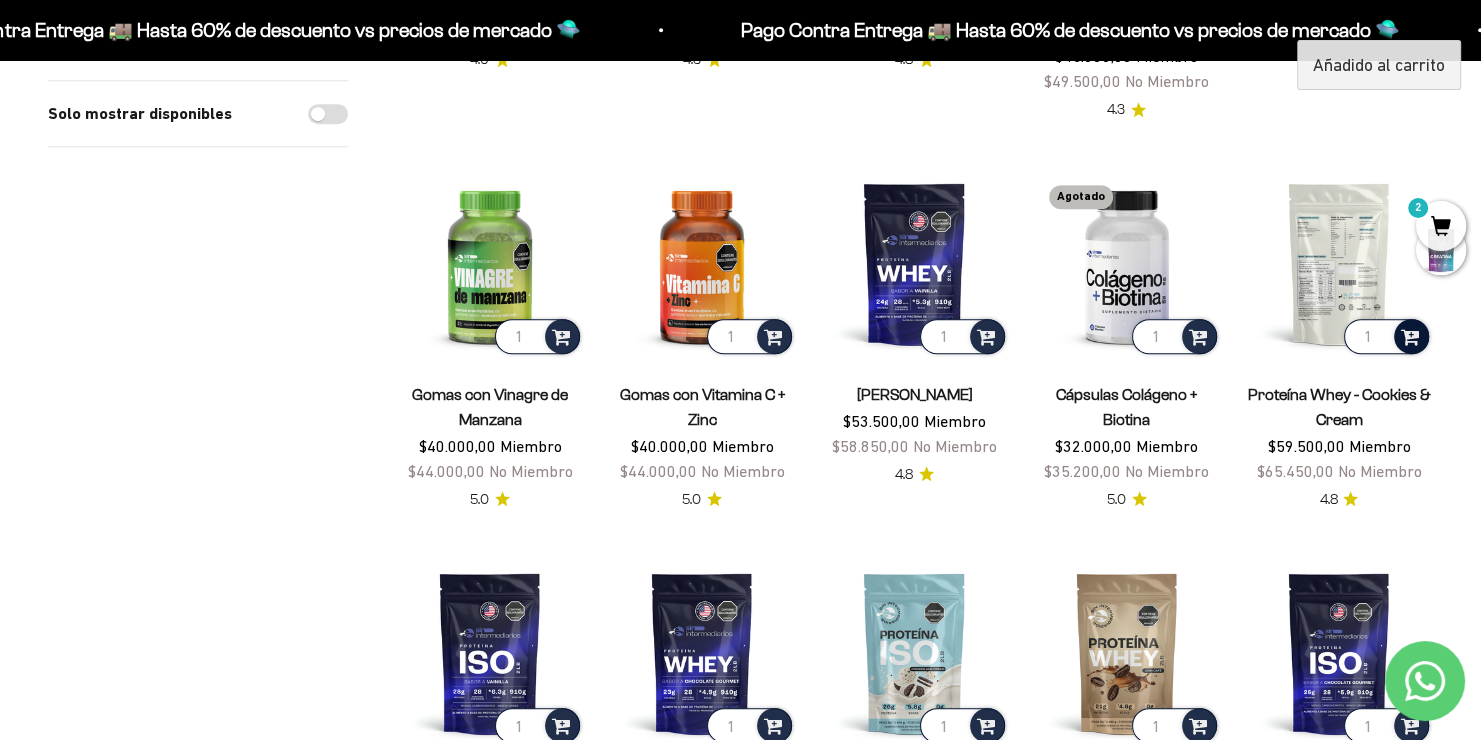 click at bounding box center (1410, 335) 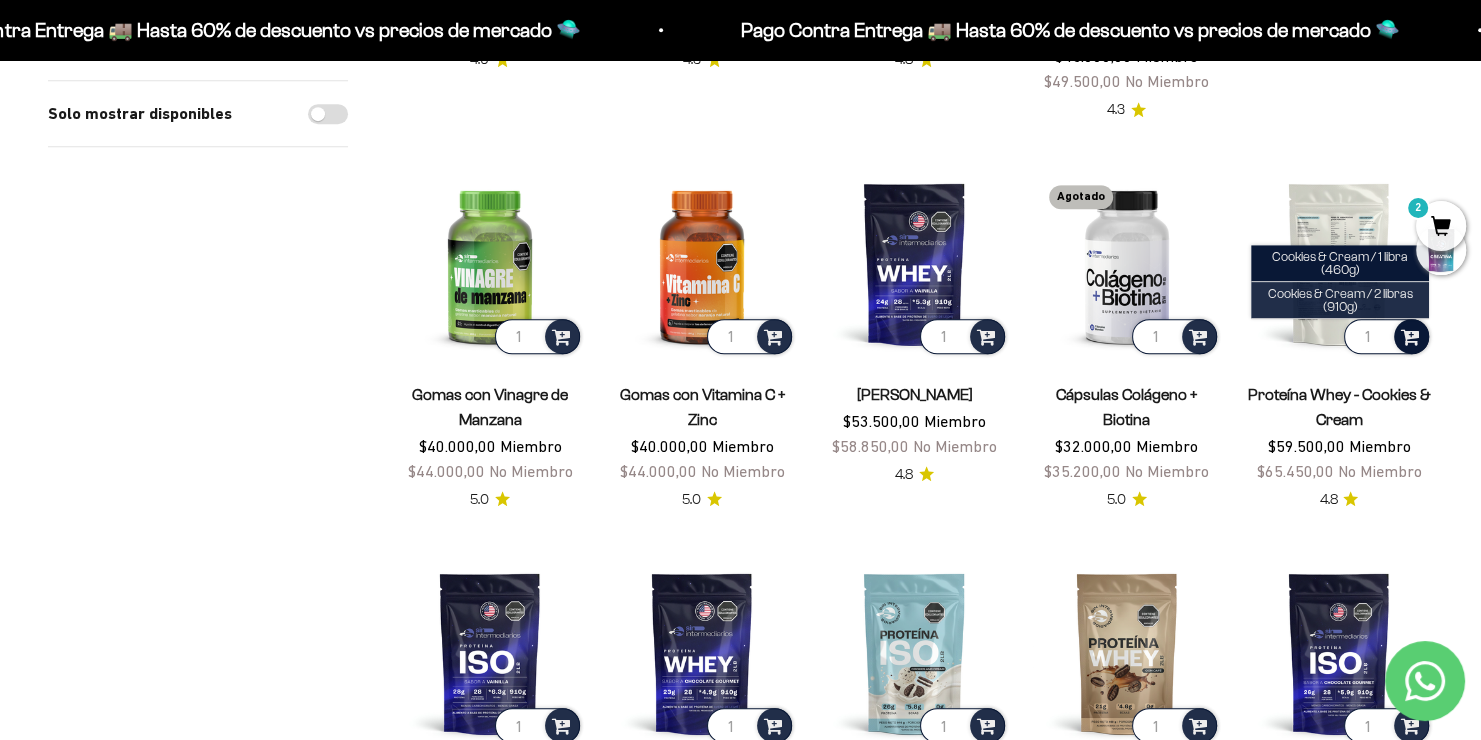 click on "Cookies & Cream / 2 libras (910g)" at bounding box center (1340, 300) 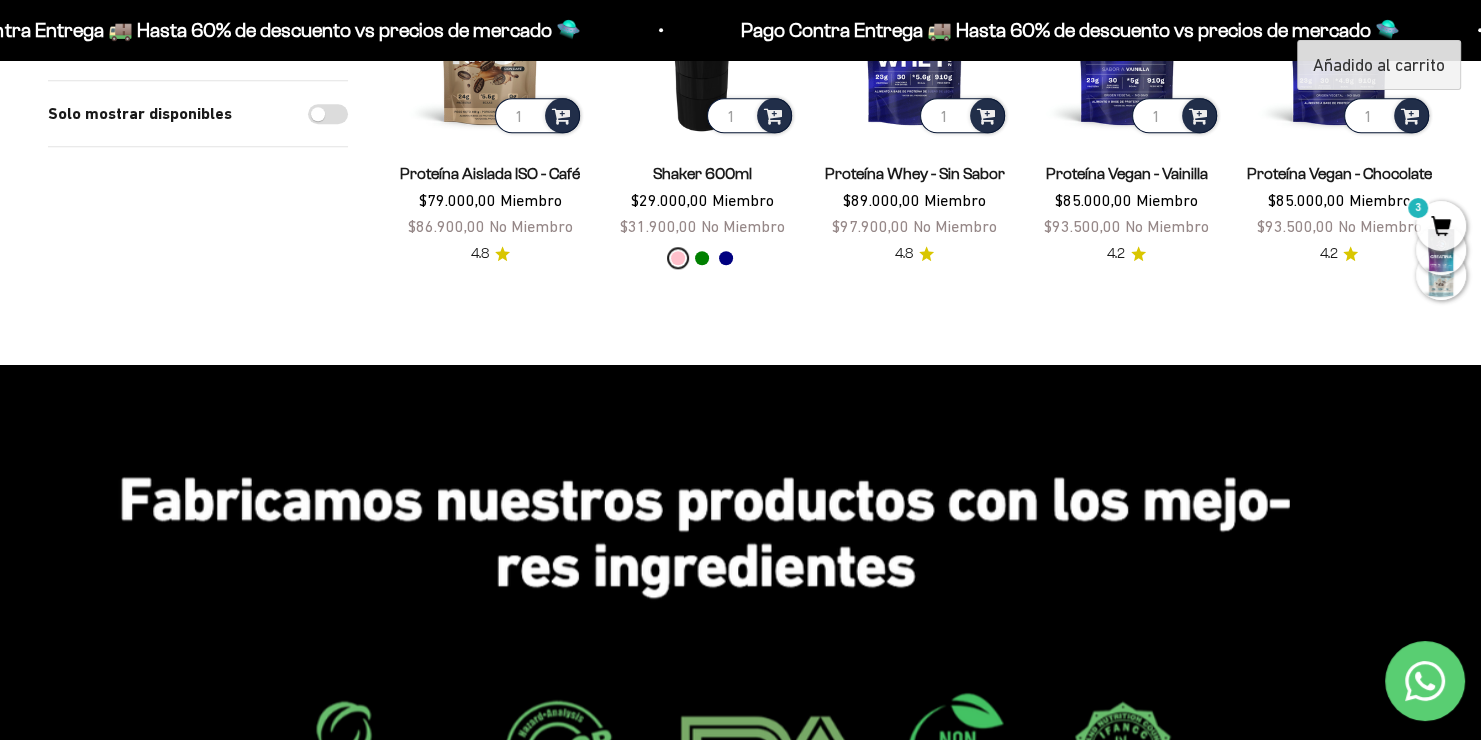 scroll, scrollTop: 1600, scrollLeft: 0, axis: vertical 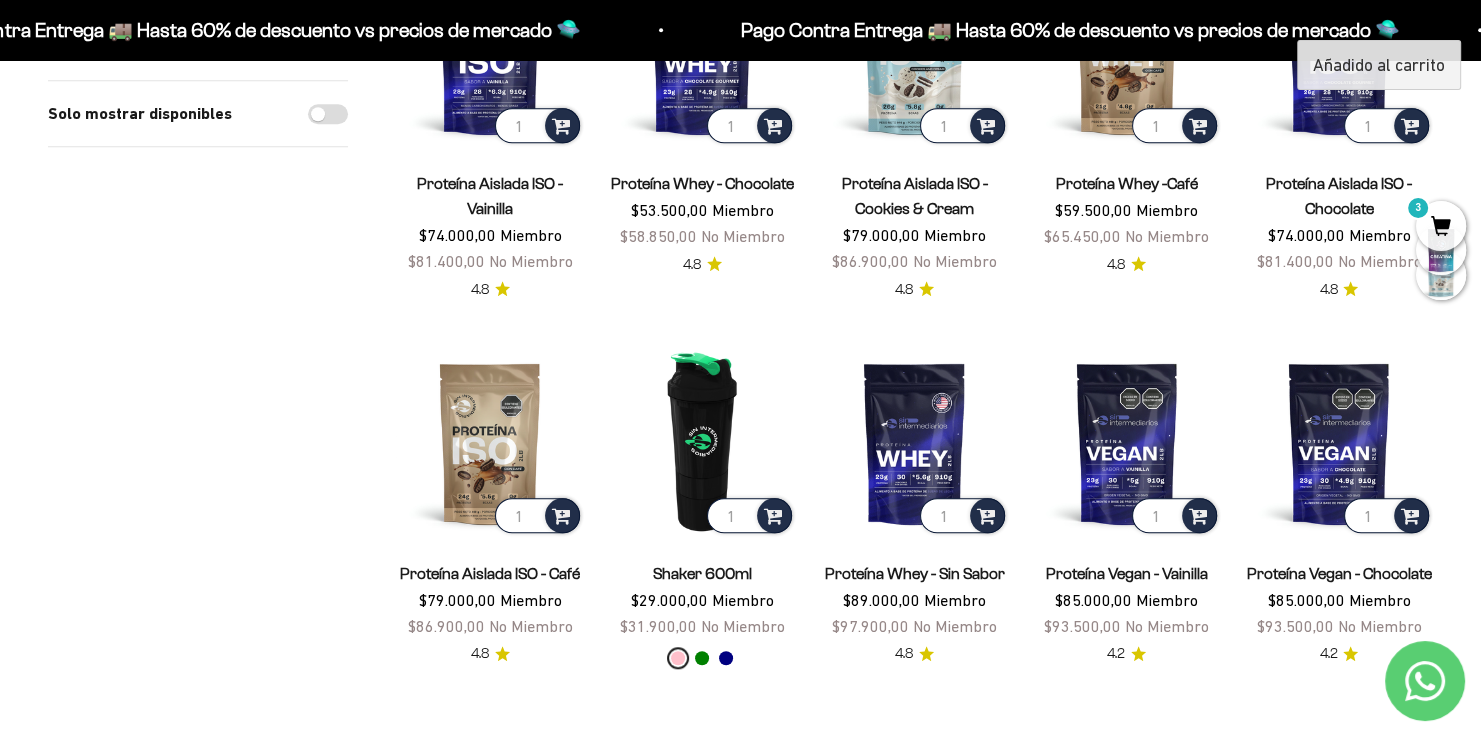 click on "Green" at bounding box center [702, 658] 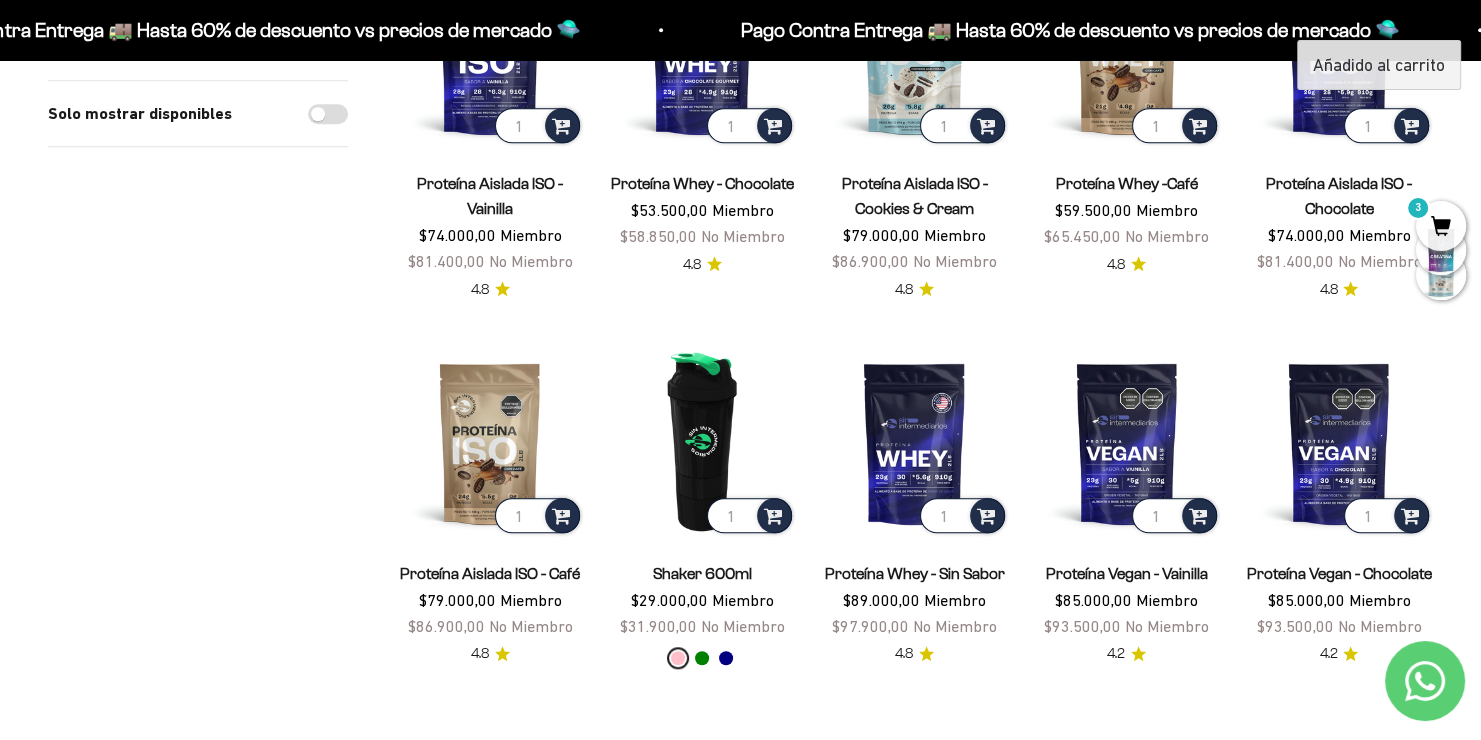 click on "Green" at bounding box center [666, 658] 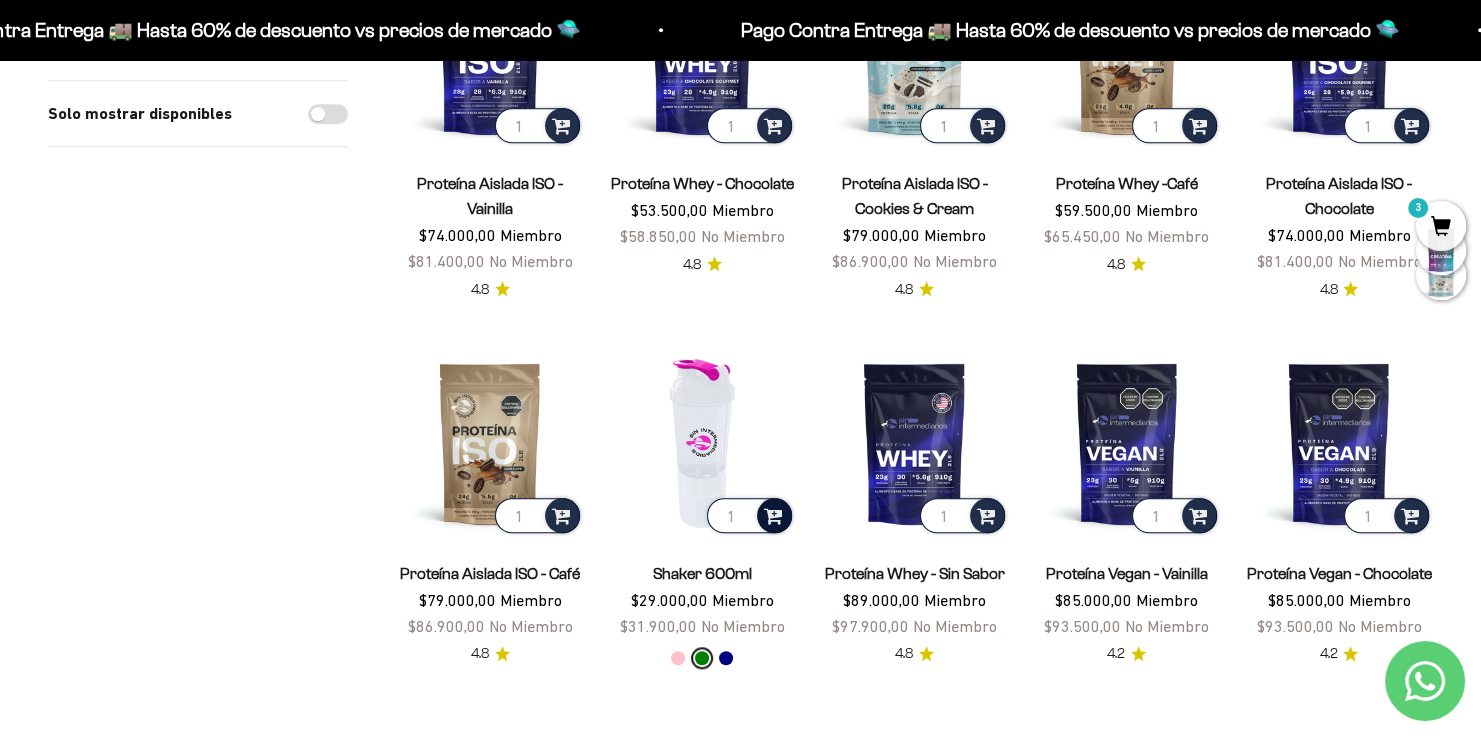 click at bounding box center [773, 514] 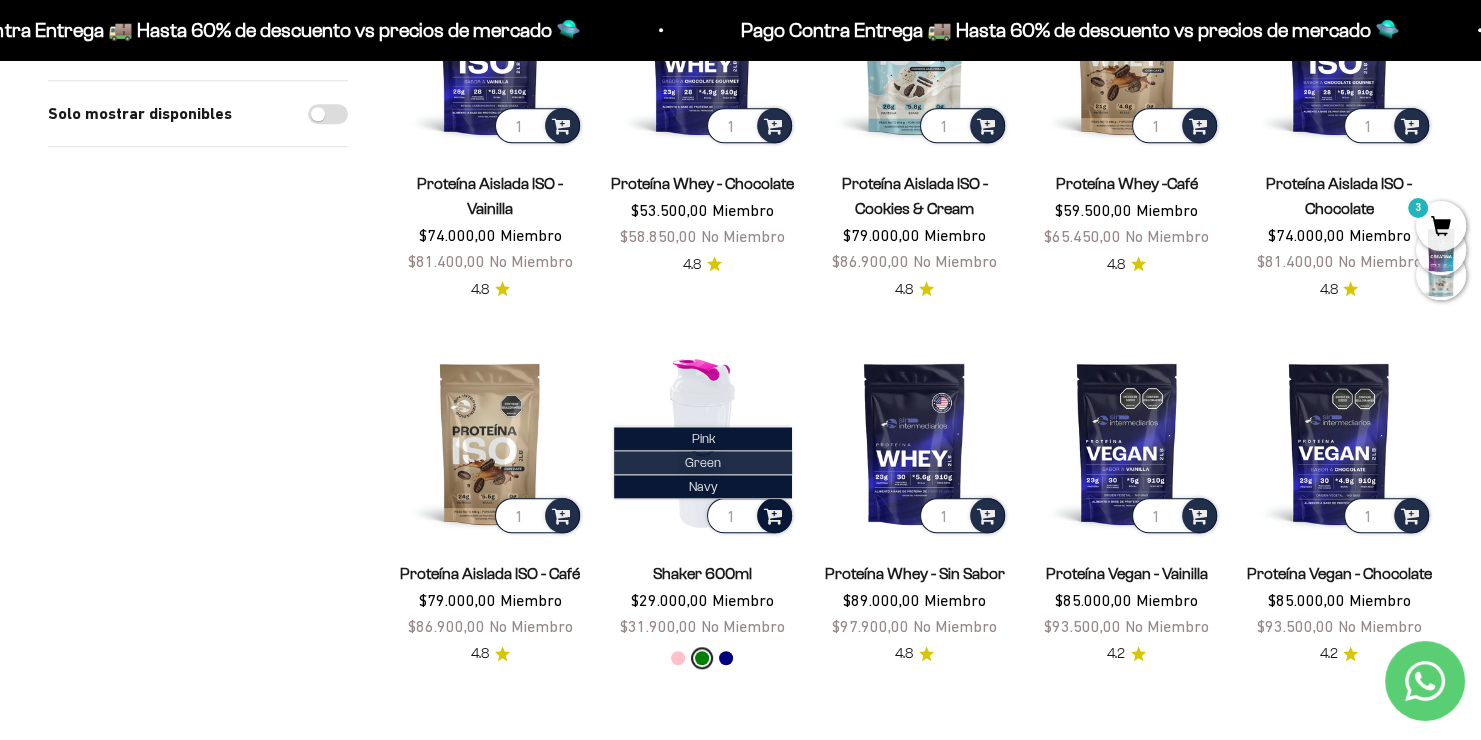 click on "Green" at bounding box center (703, 463) 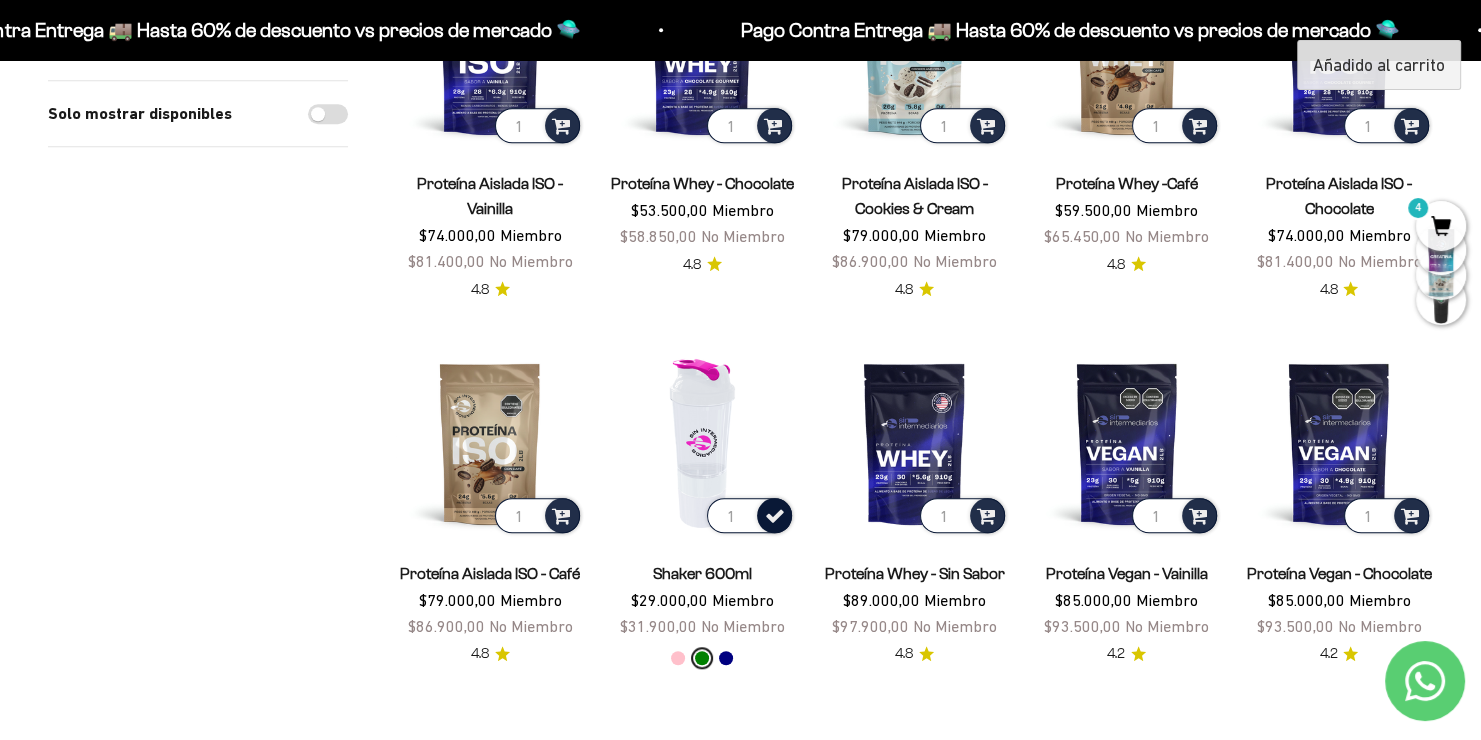 click on "4" at bounding box center [1441, 226] 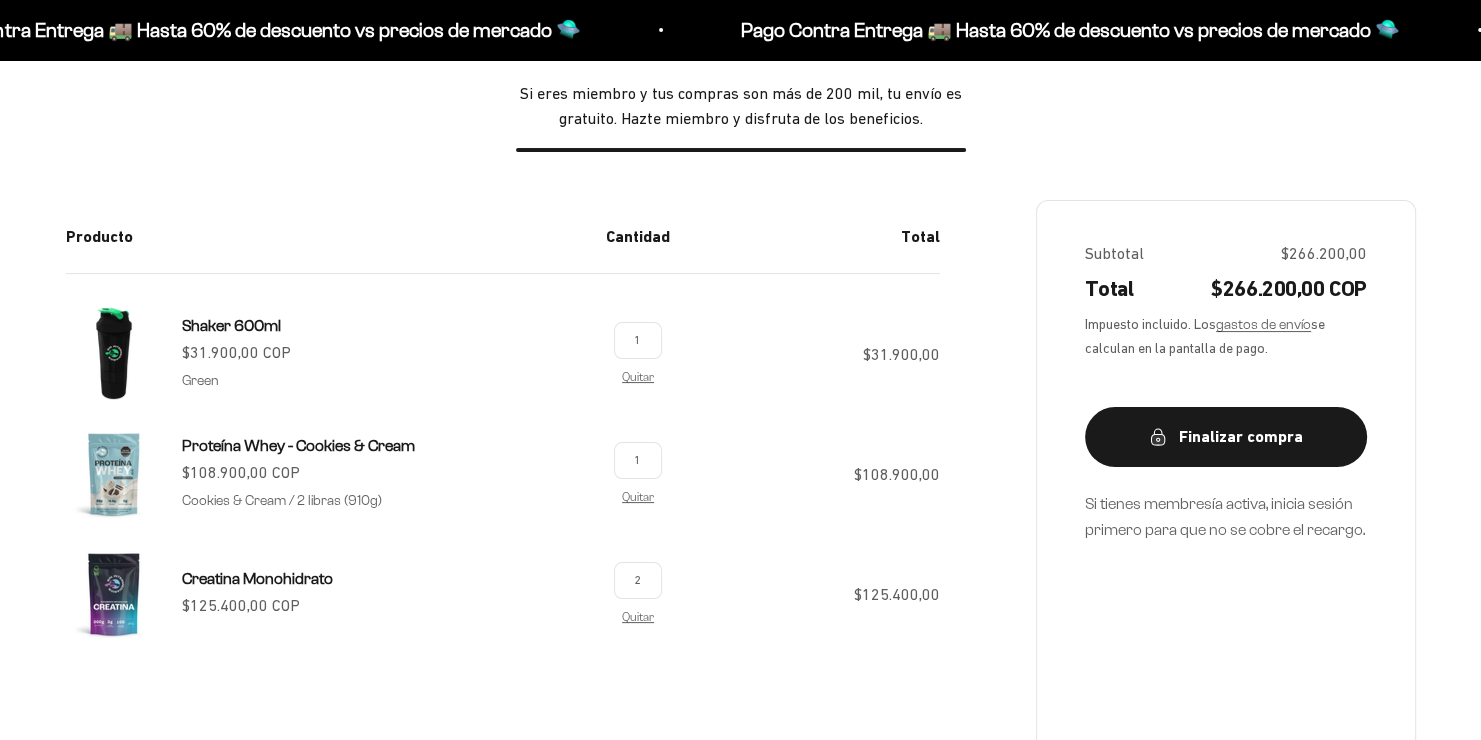 scroll, scrollTop: 300, scrollLeft: 0, axis: vertical 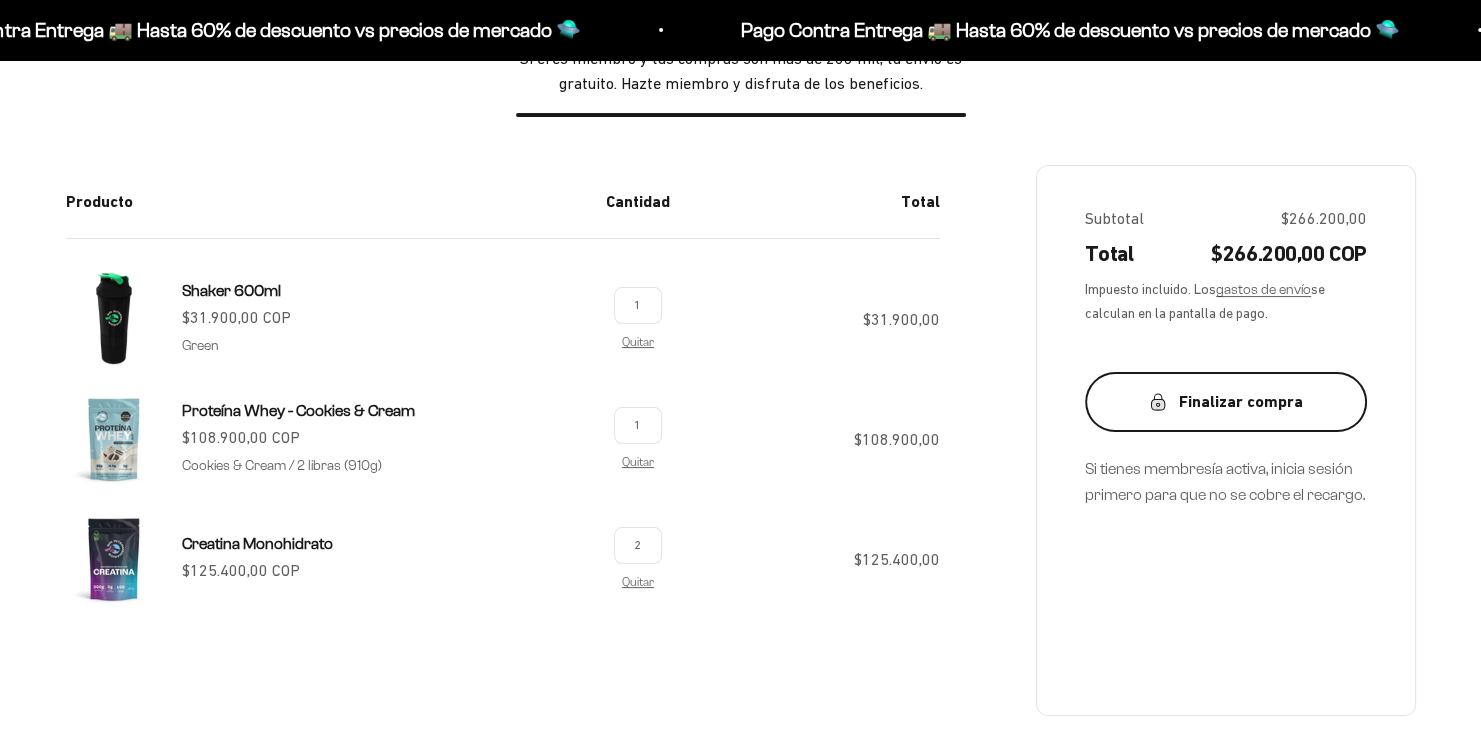 click 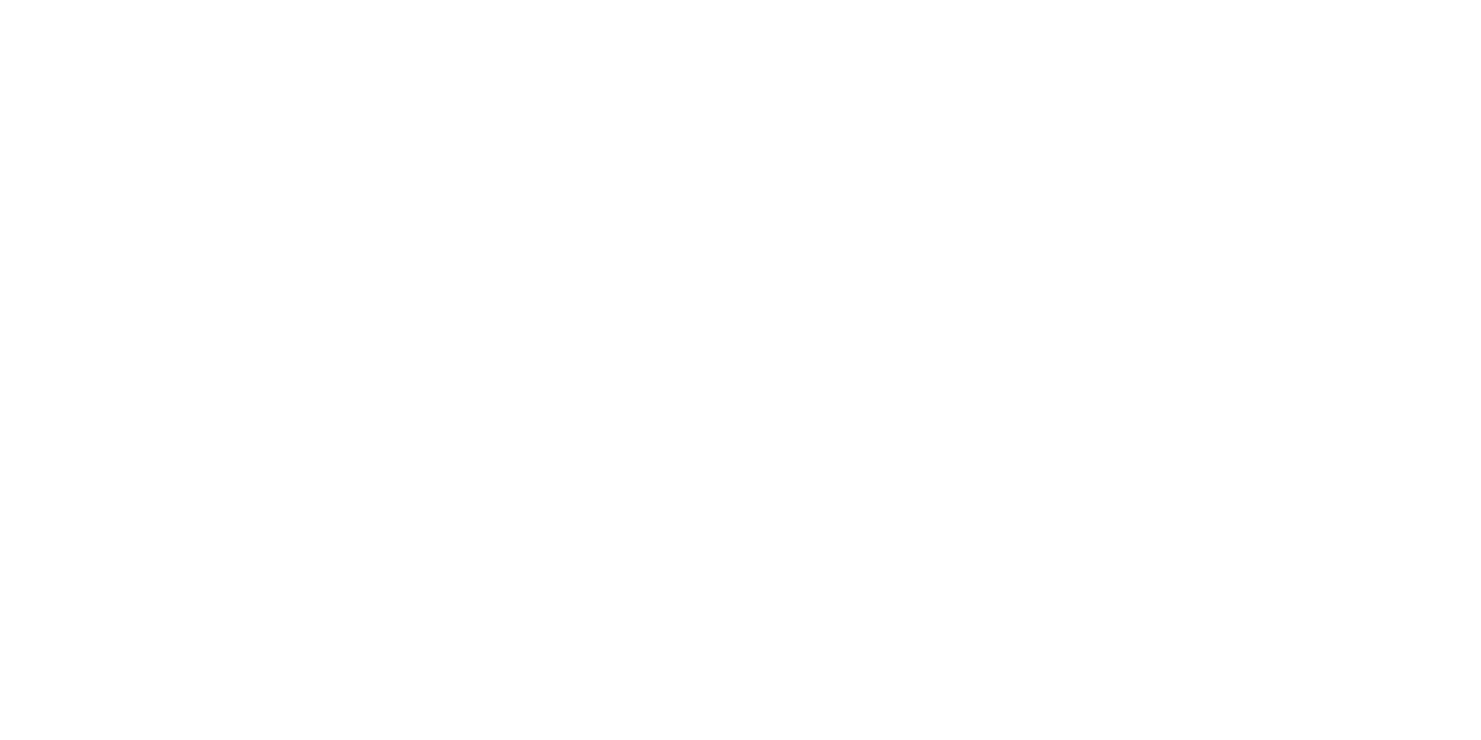 scroll, scrollTop: 0, scrollLeft: 0, axis: both 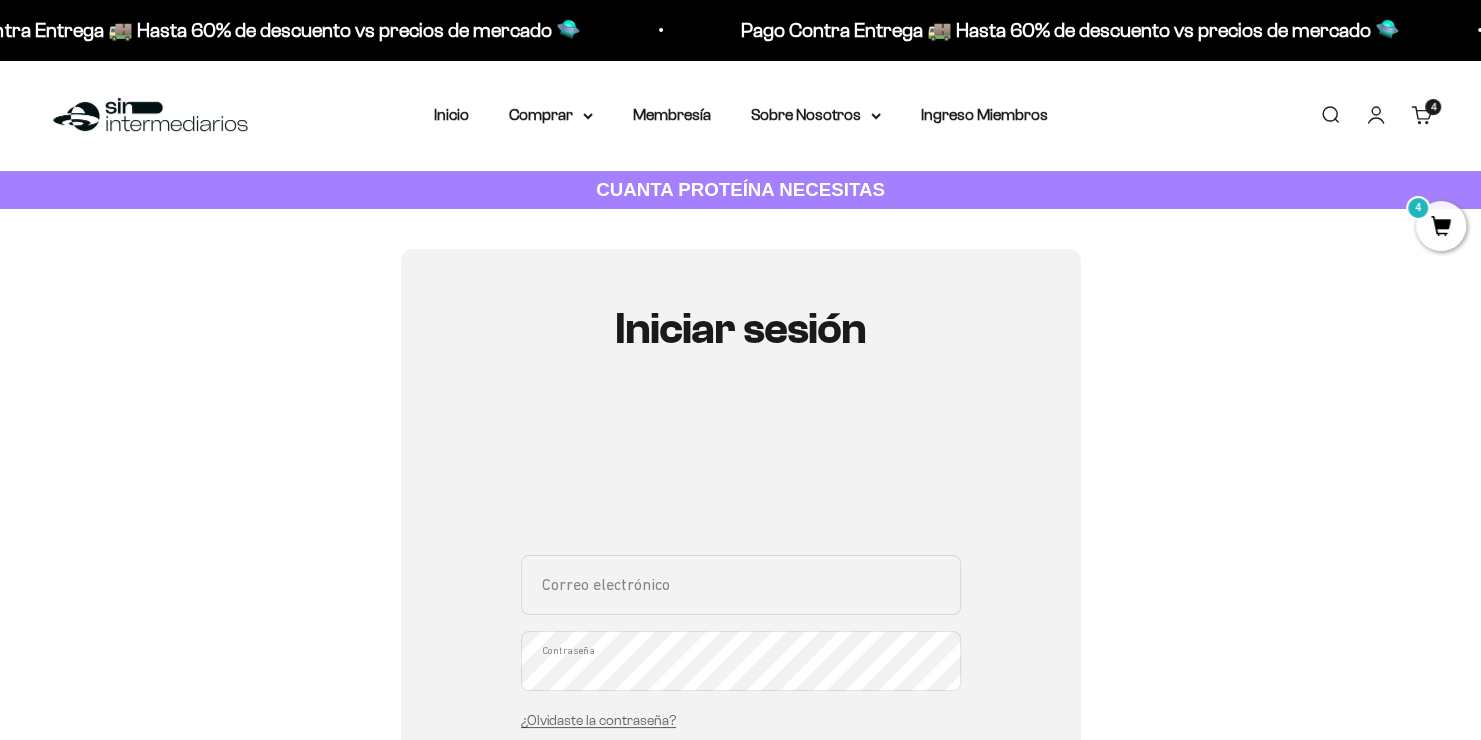 click on "Iniciar sesión
Correo electrónico Contraseña
¿Olvidaste la contraseña?
Iniciar sesión
Crea cuenta nueva
¿Necesitas ayuda para acceder a tu membresía? Clic acá
Recuperar contraseña Correo electrónico
Recuperar
Volver a inicio de sesión" at bounding box center [740, 635] 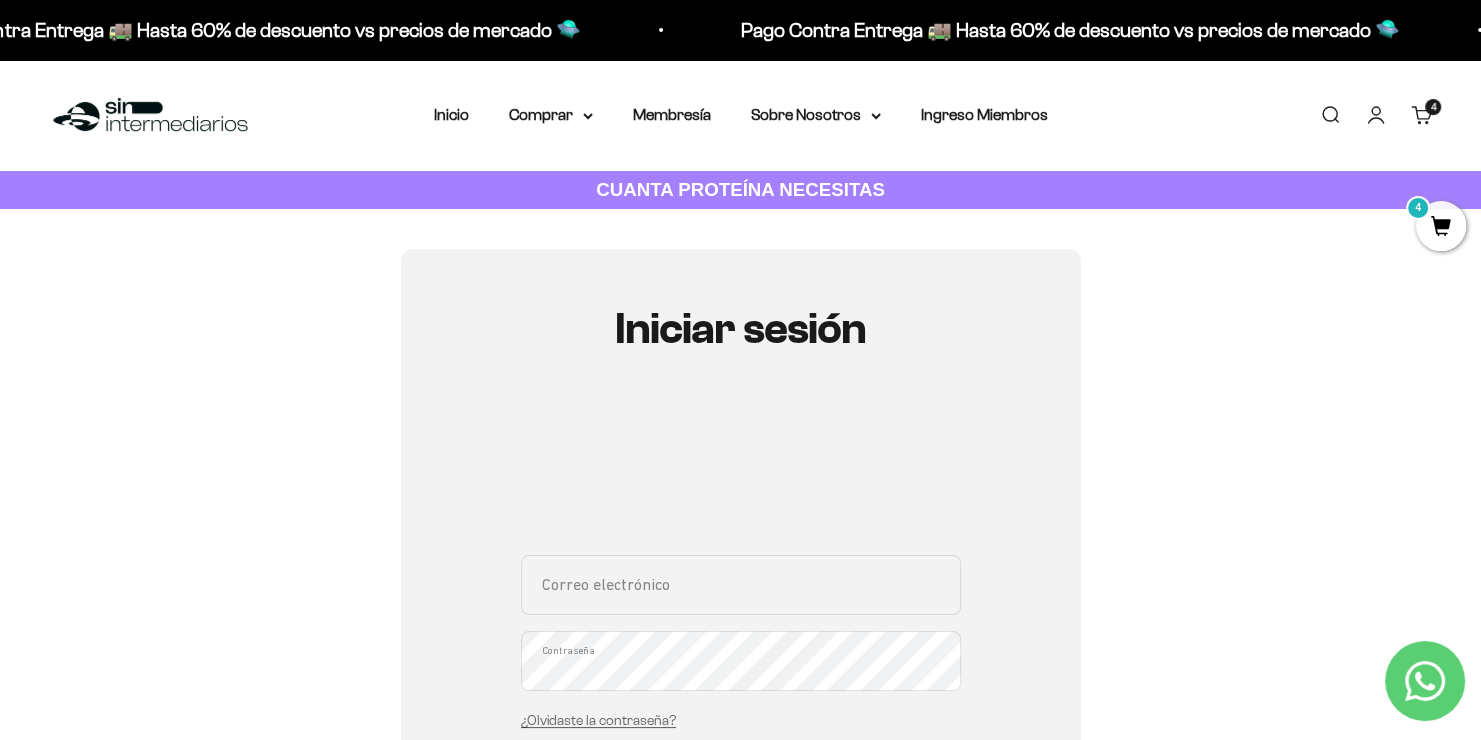 click on "Inicio
Comprar
Proteínas
Ver Todos
Whey
Iso
Vegan" at bounding box center (741, 115) 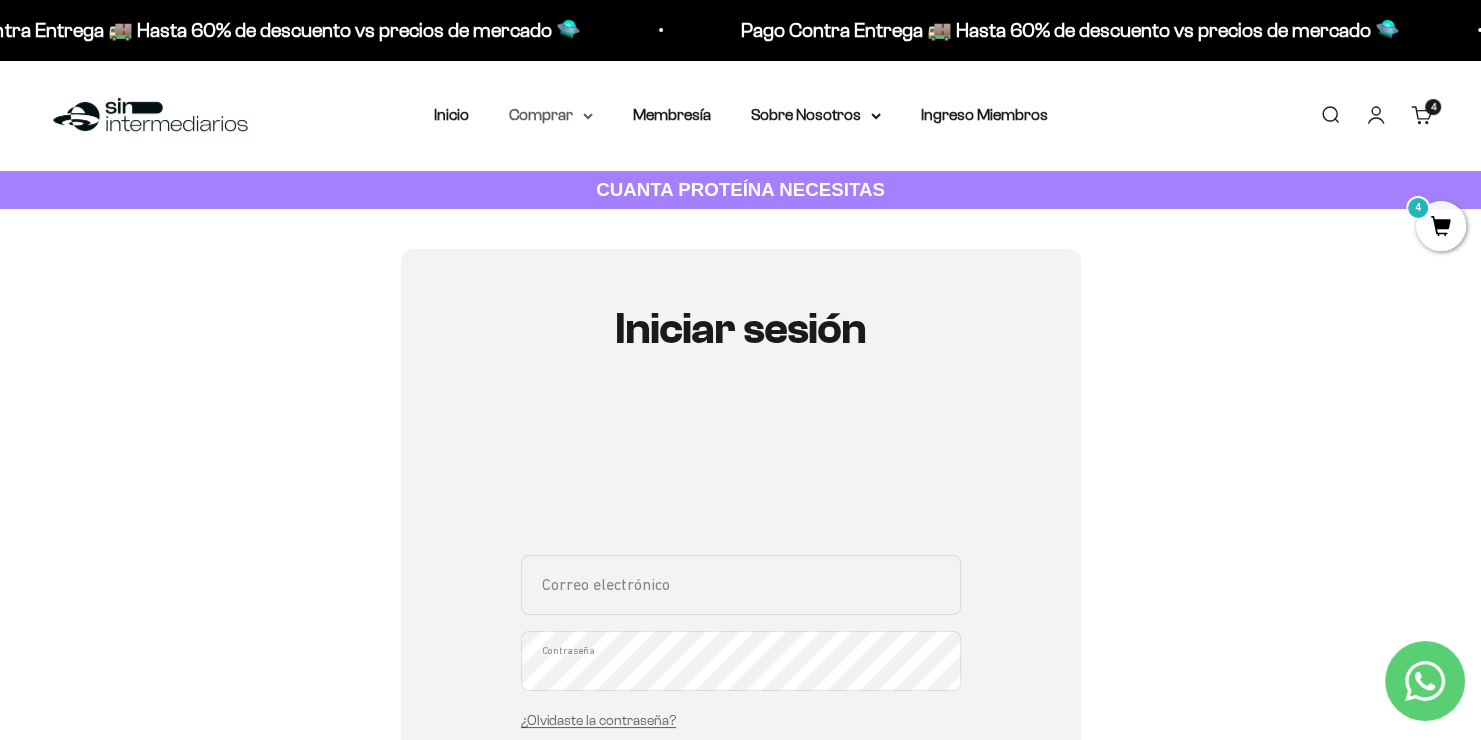 click on "Comprar" at bounding box center [551, 115] 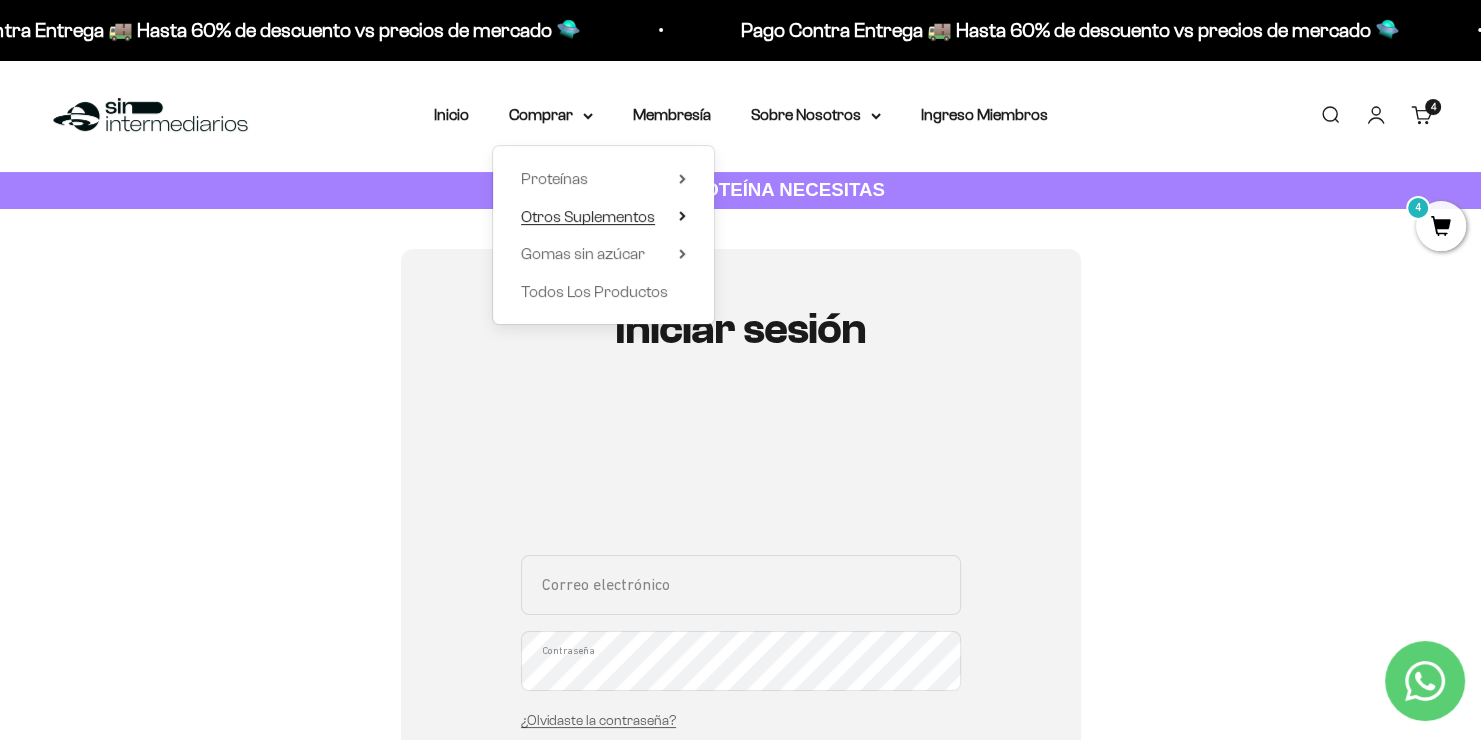click 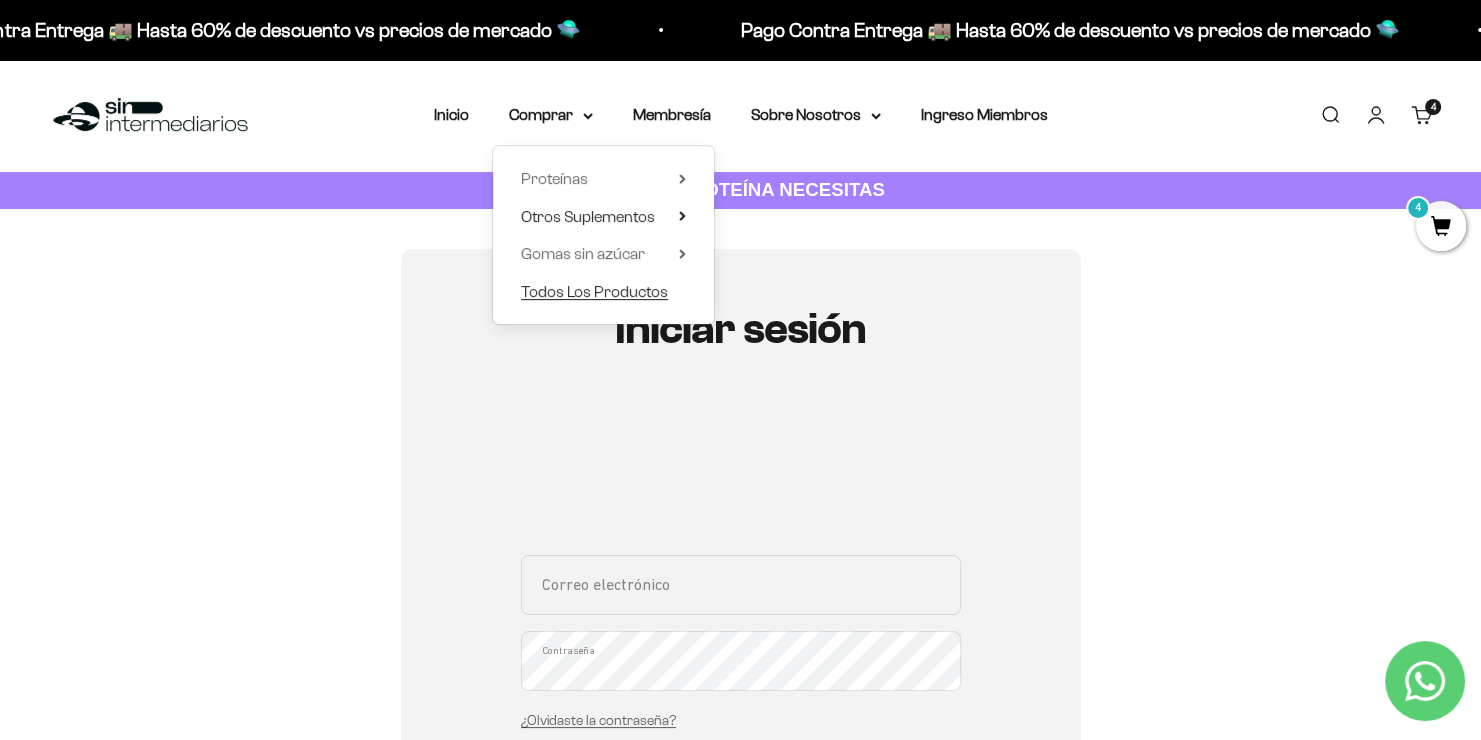 click on "Todos Los Productos" at bounding box center (594, 291) 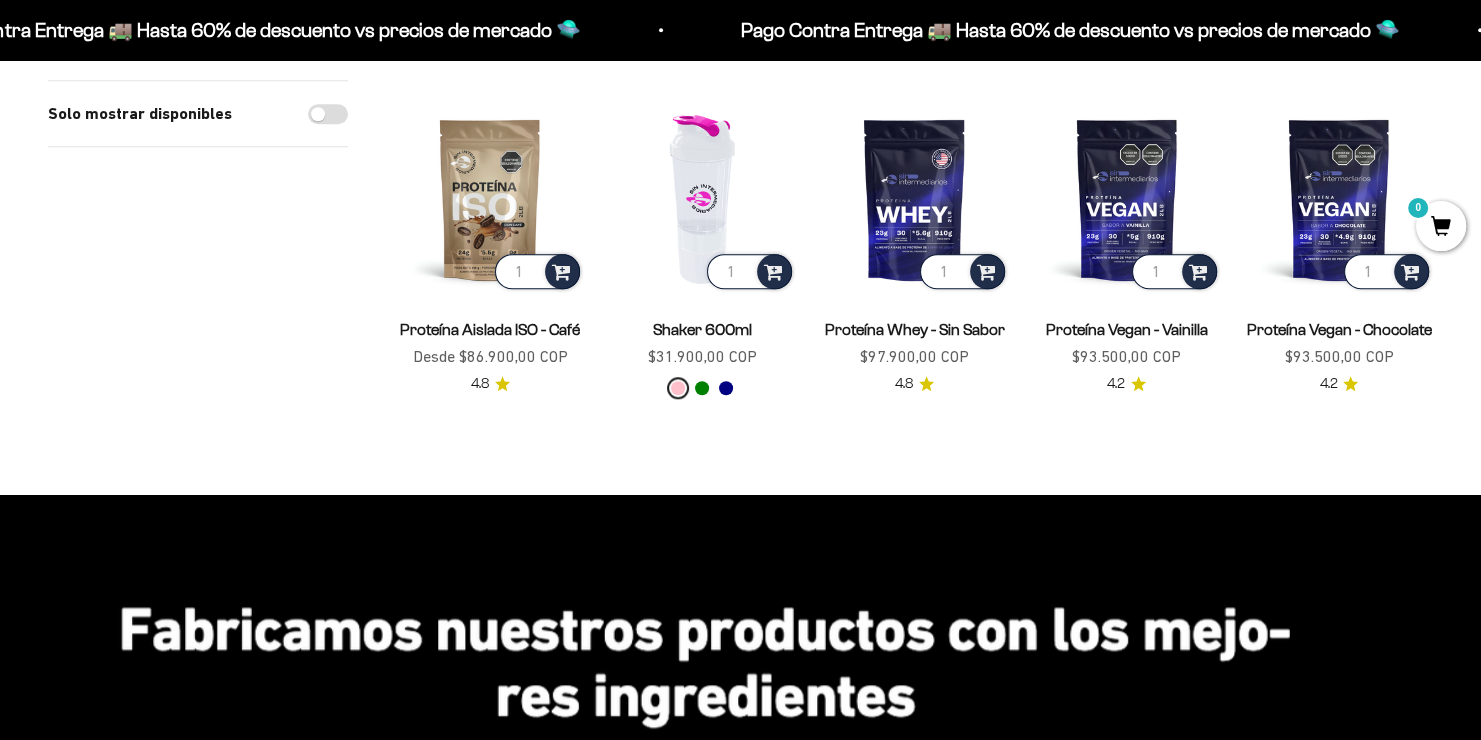 scroll, scrollTop: 1500, scrollLeft: 0, axis: vertical 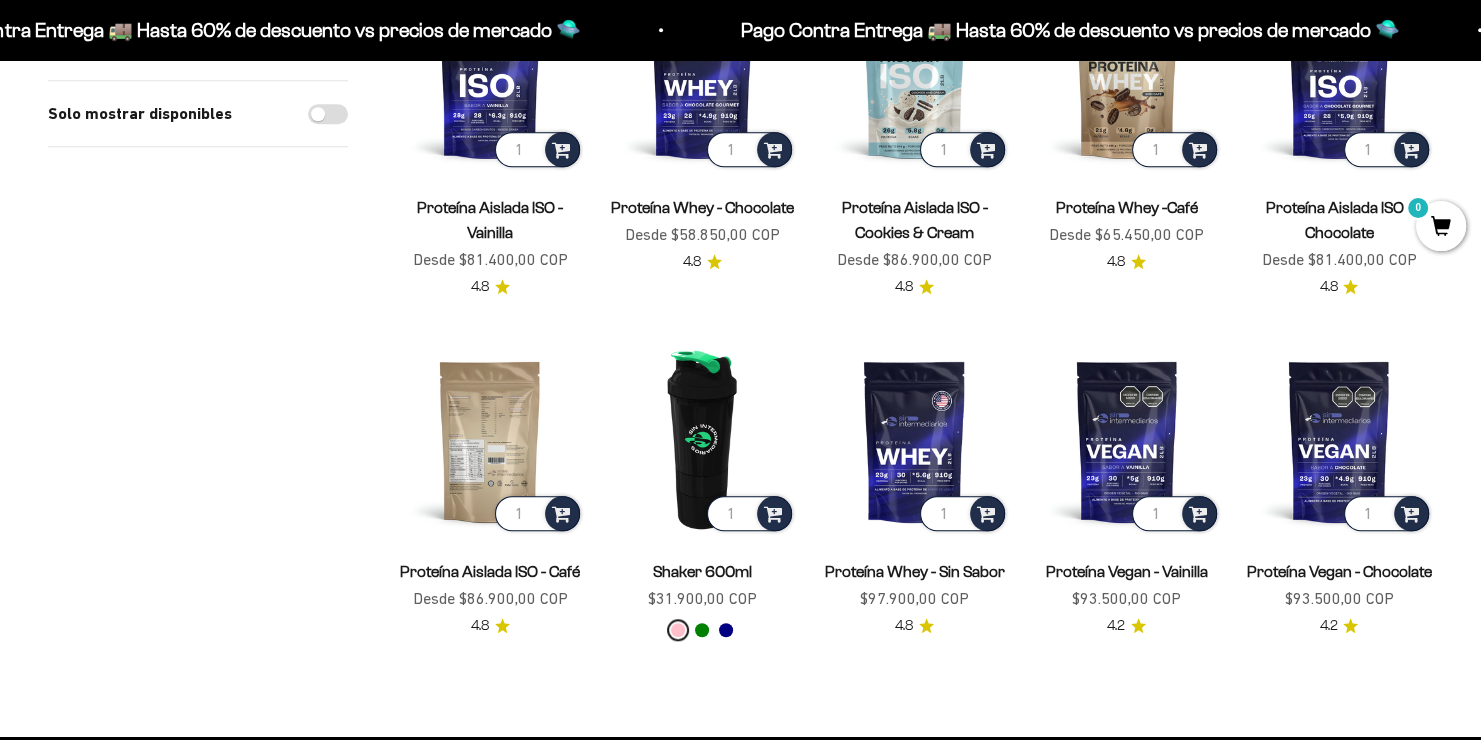 click at bounding box center [490, 441] 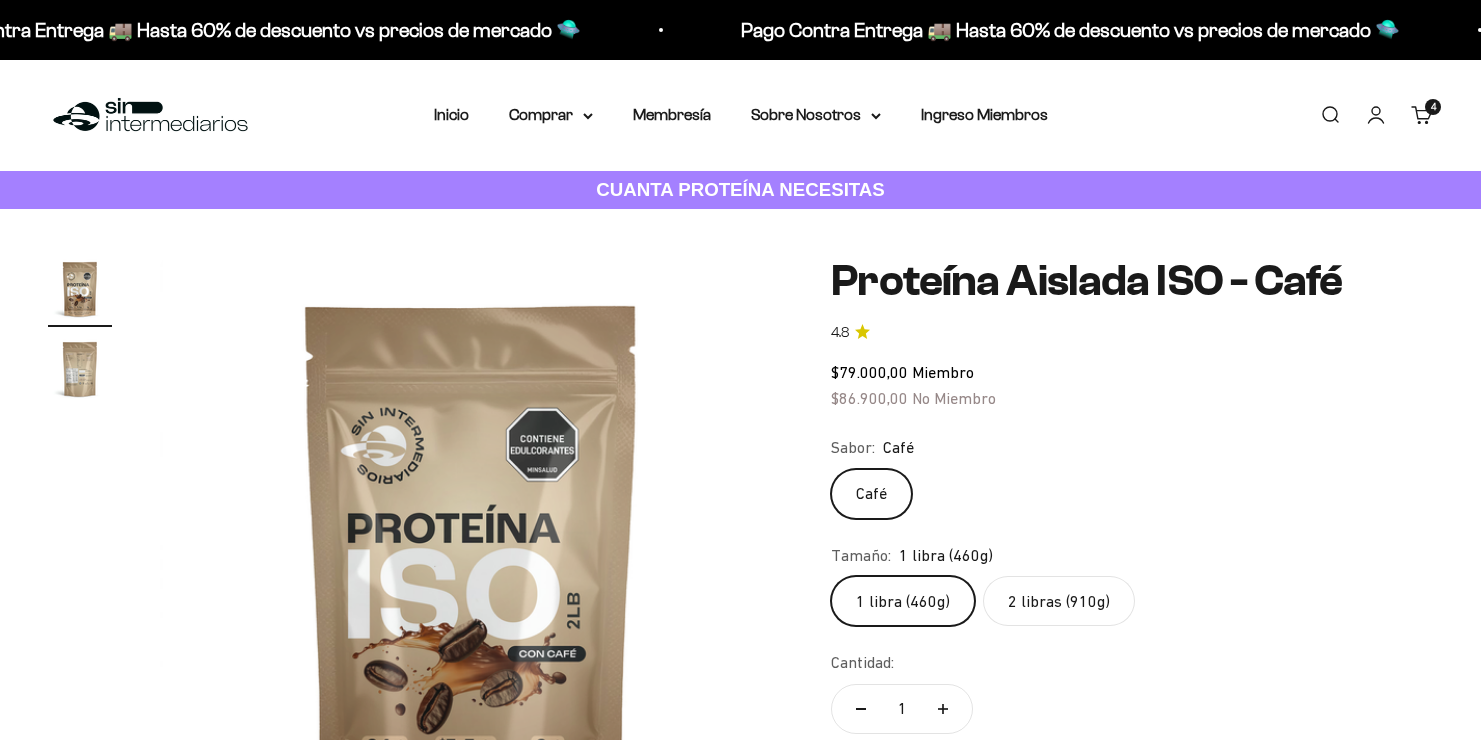 scroll, scrollTop: 200, scrollLeft: 0, axis: vertical 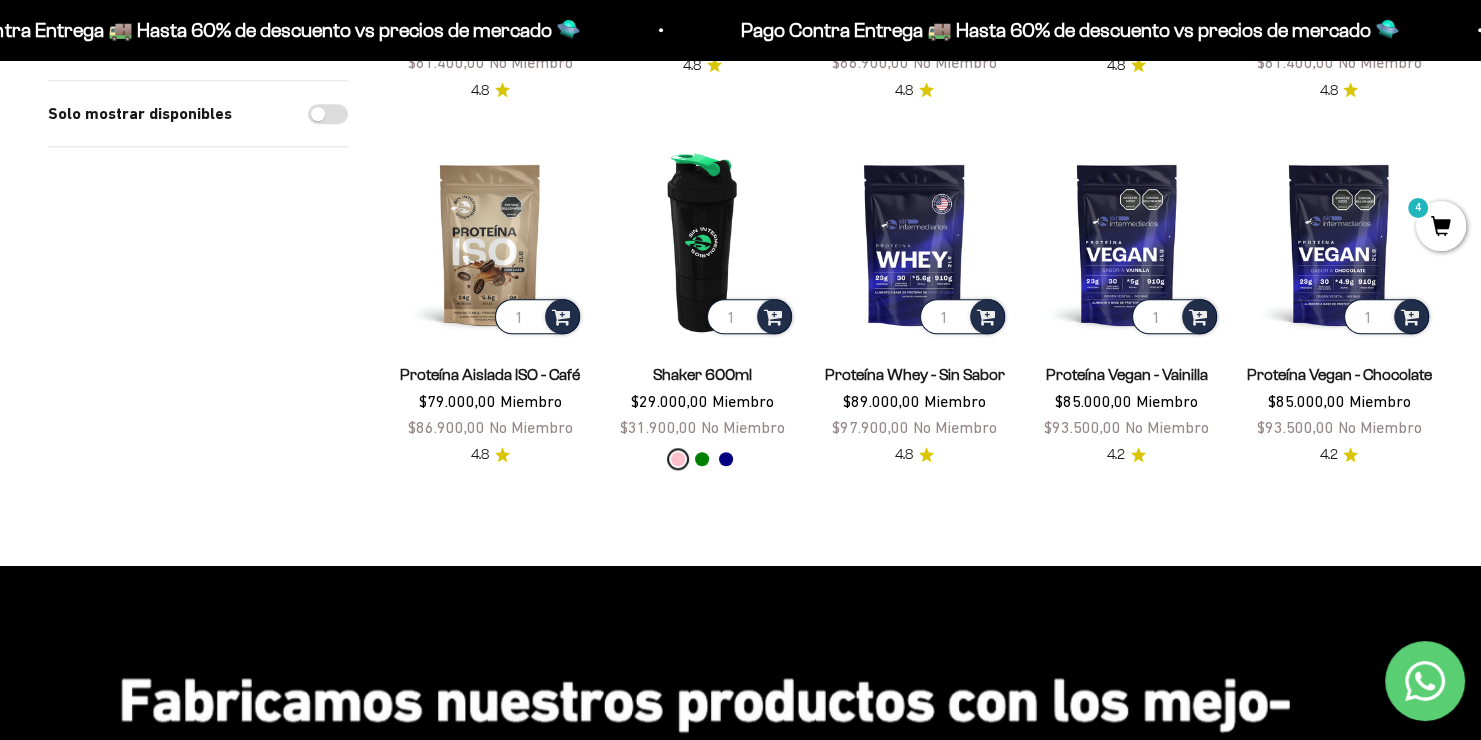 click on "Pink" at bounding box center [678, 459] 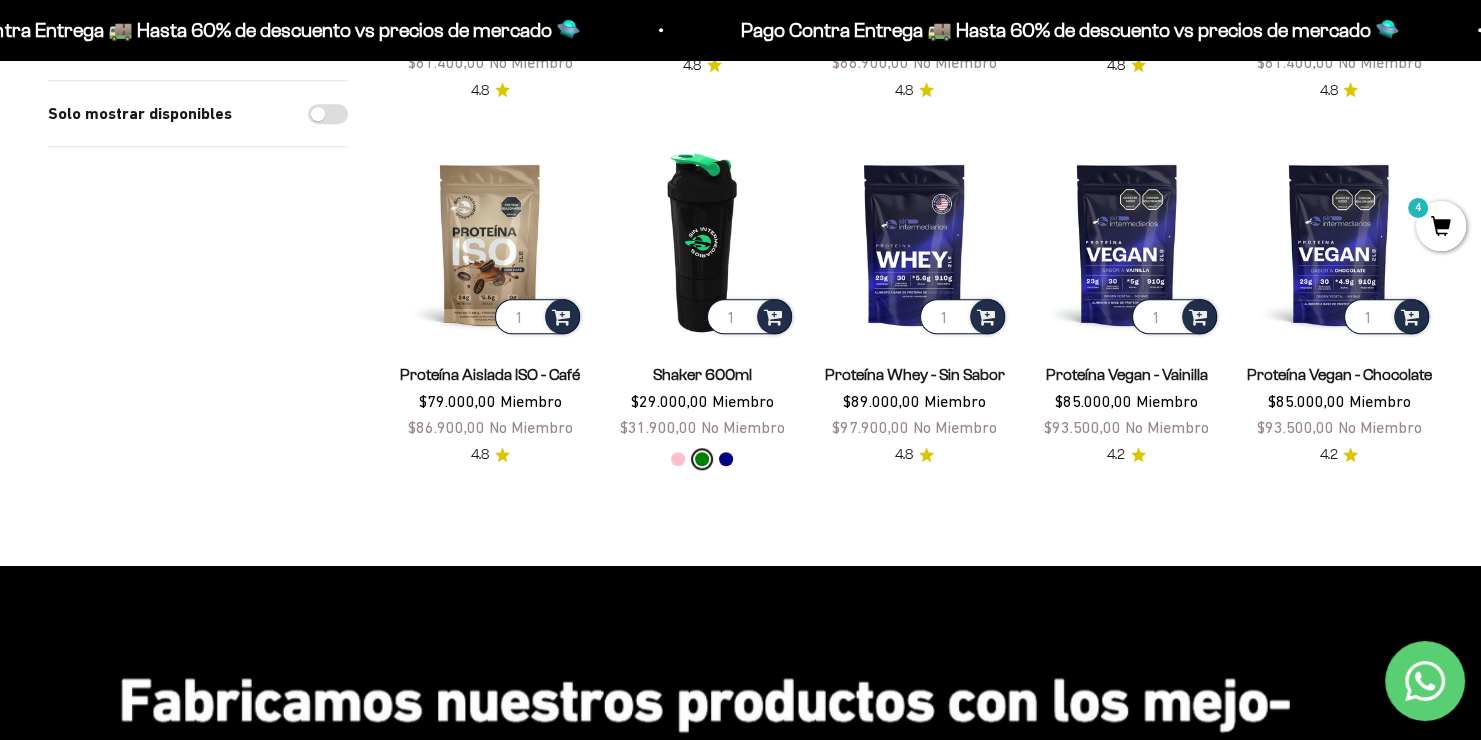 click on "Navy" at bounding box center (726, 459) 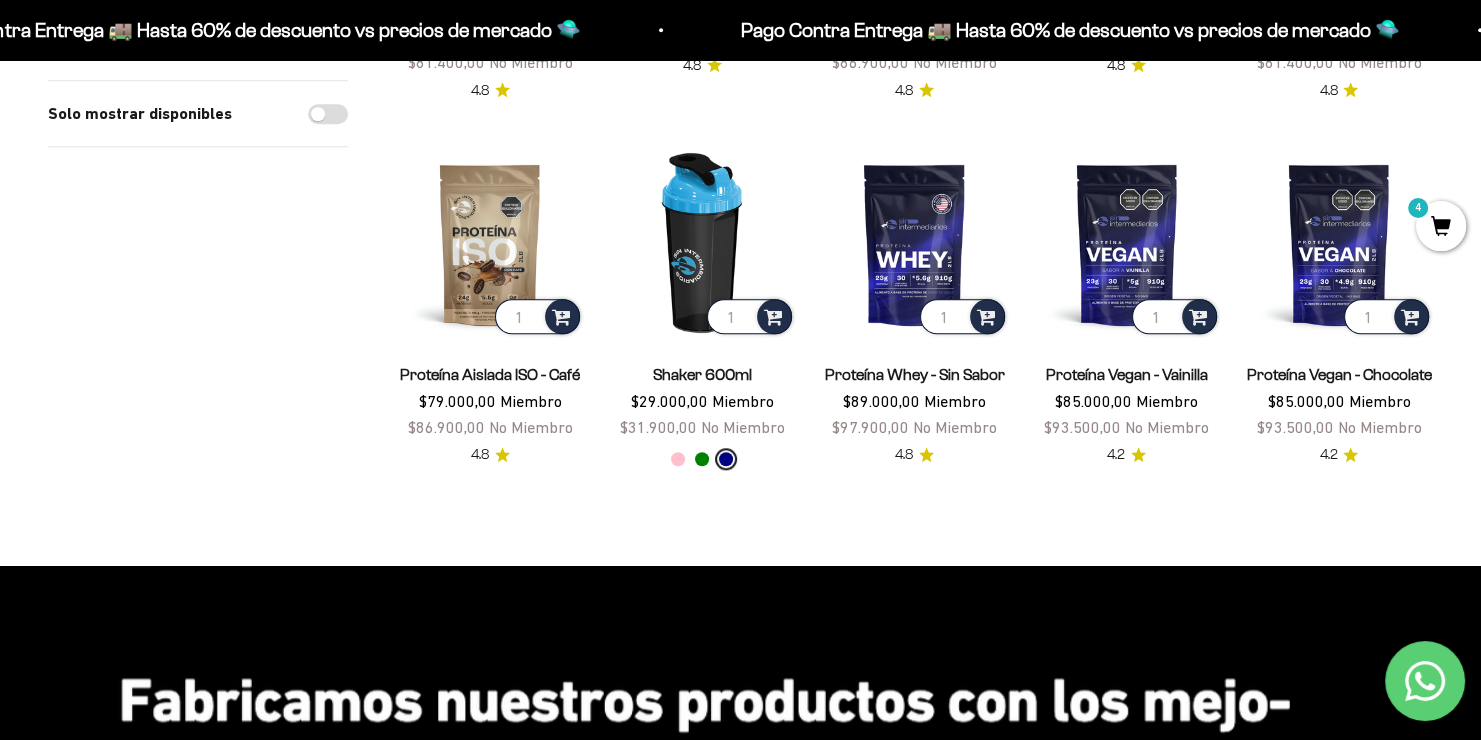 click on "Pink" at bounding box center (678, 459) 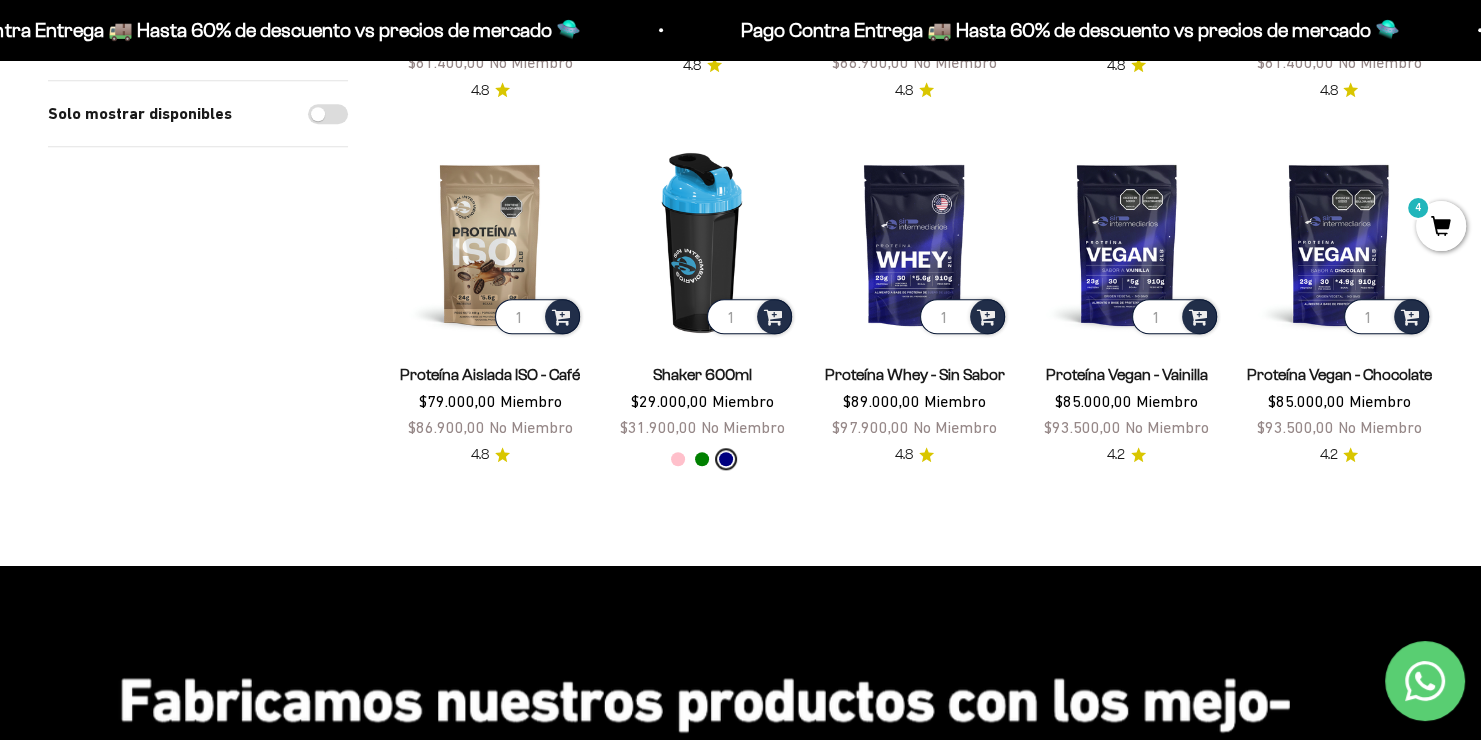 radio on "true" 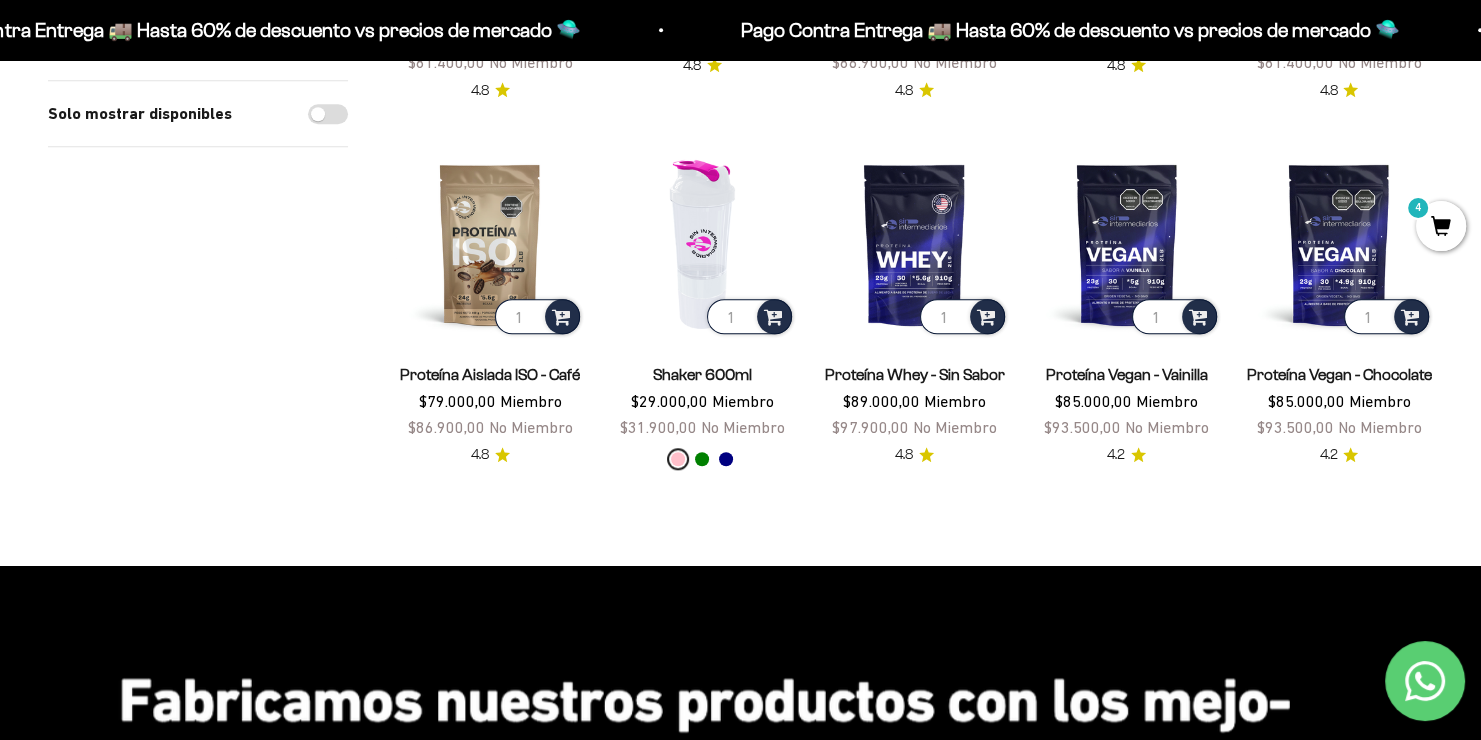 click on "Green" at bounding box center (702, 459) 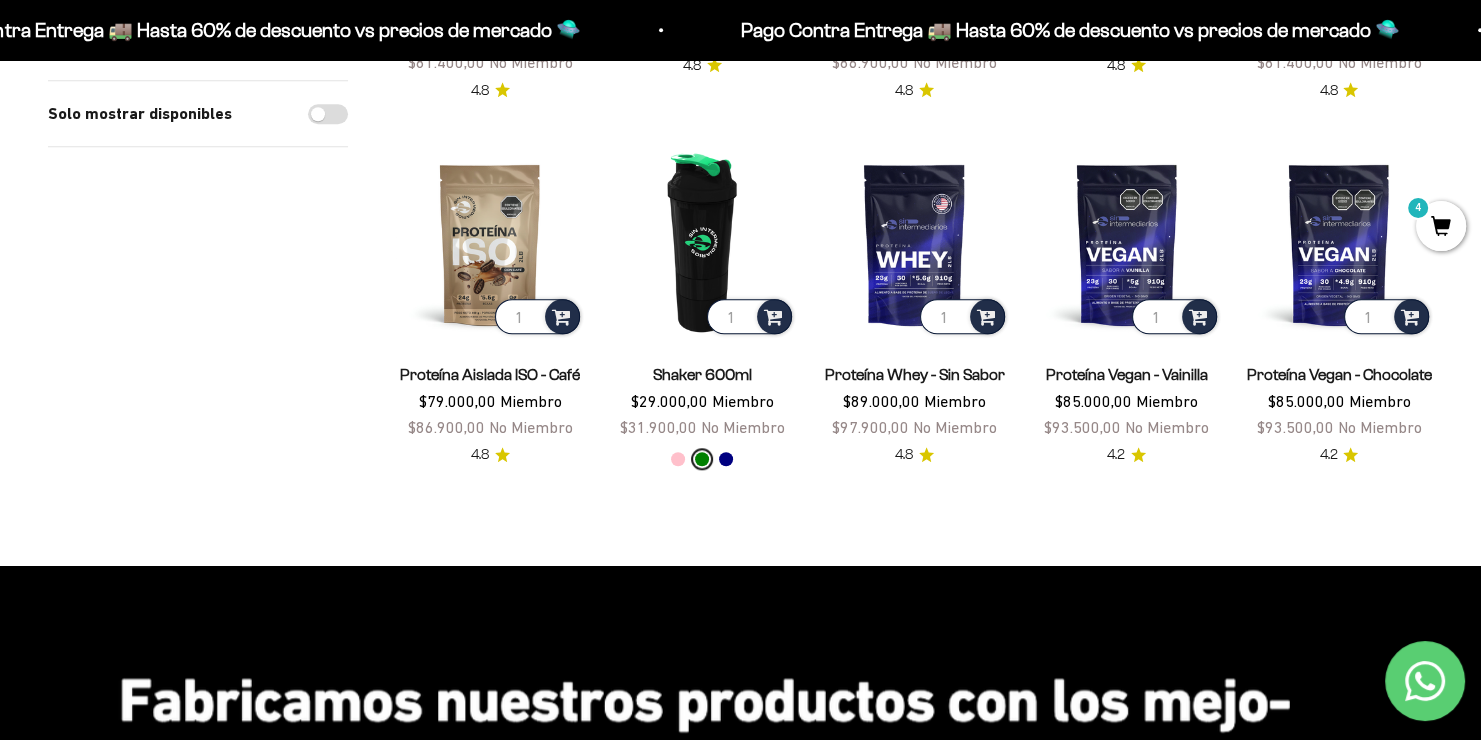 click on "Navy" at bounding box center (726, 459) 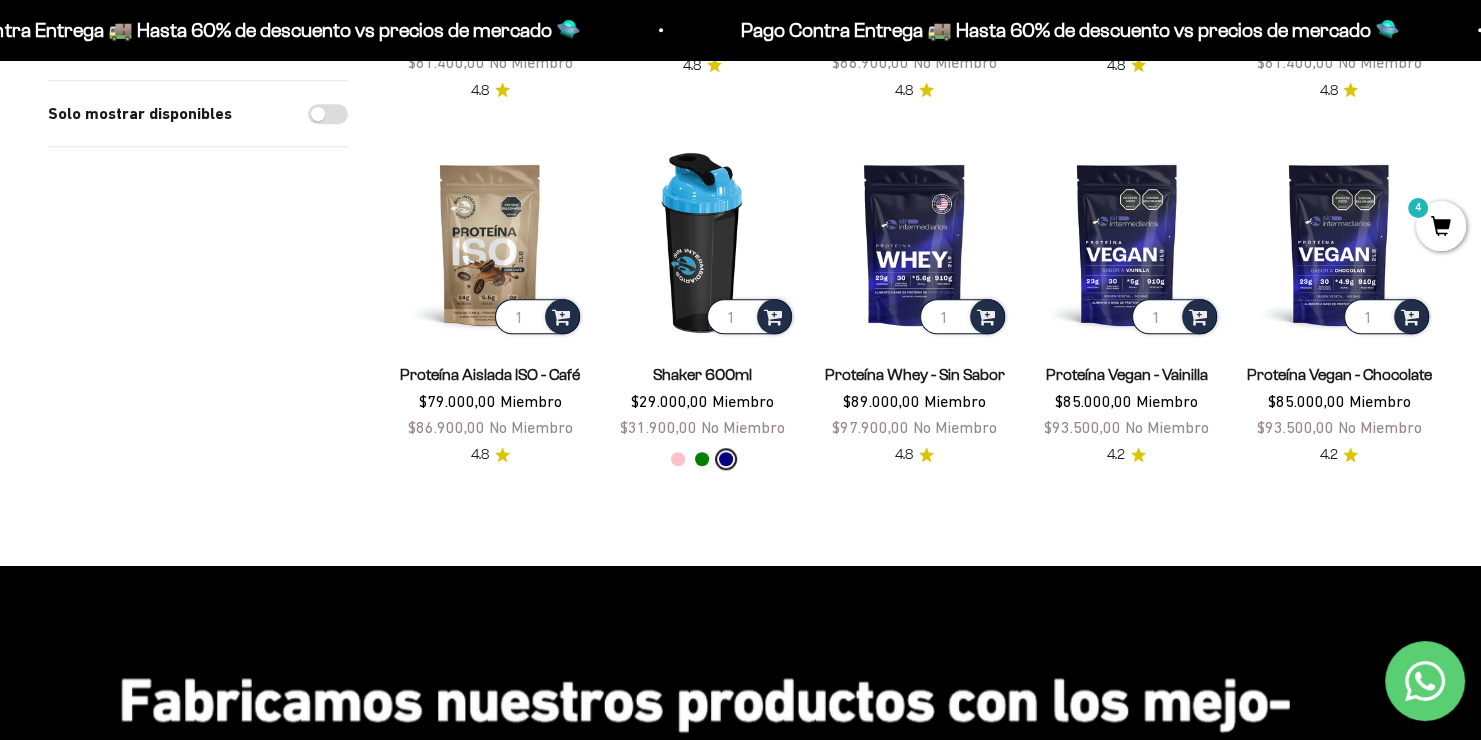 click on "Color
Pink
Green
Navy" at bounding box center [702, 459] 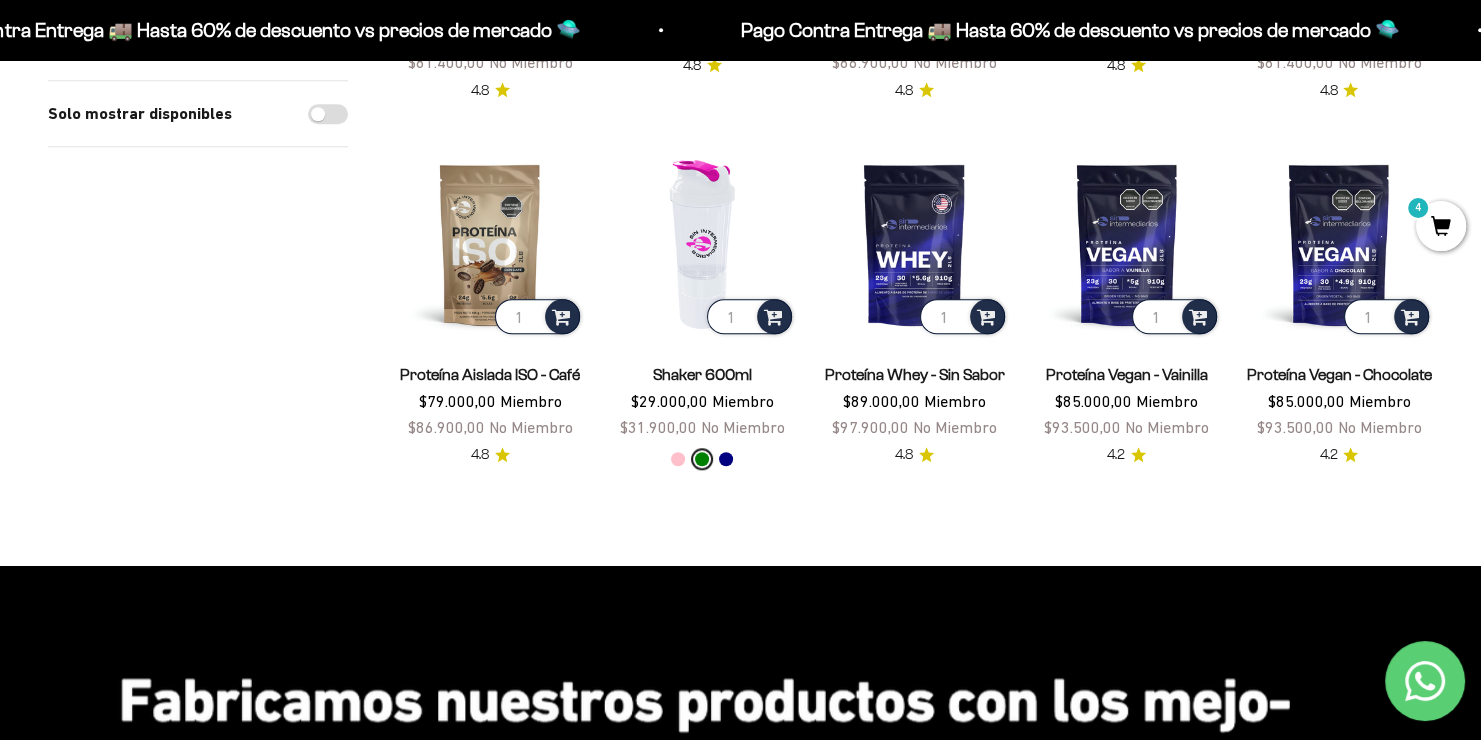 click at bounding box center (702, 244) 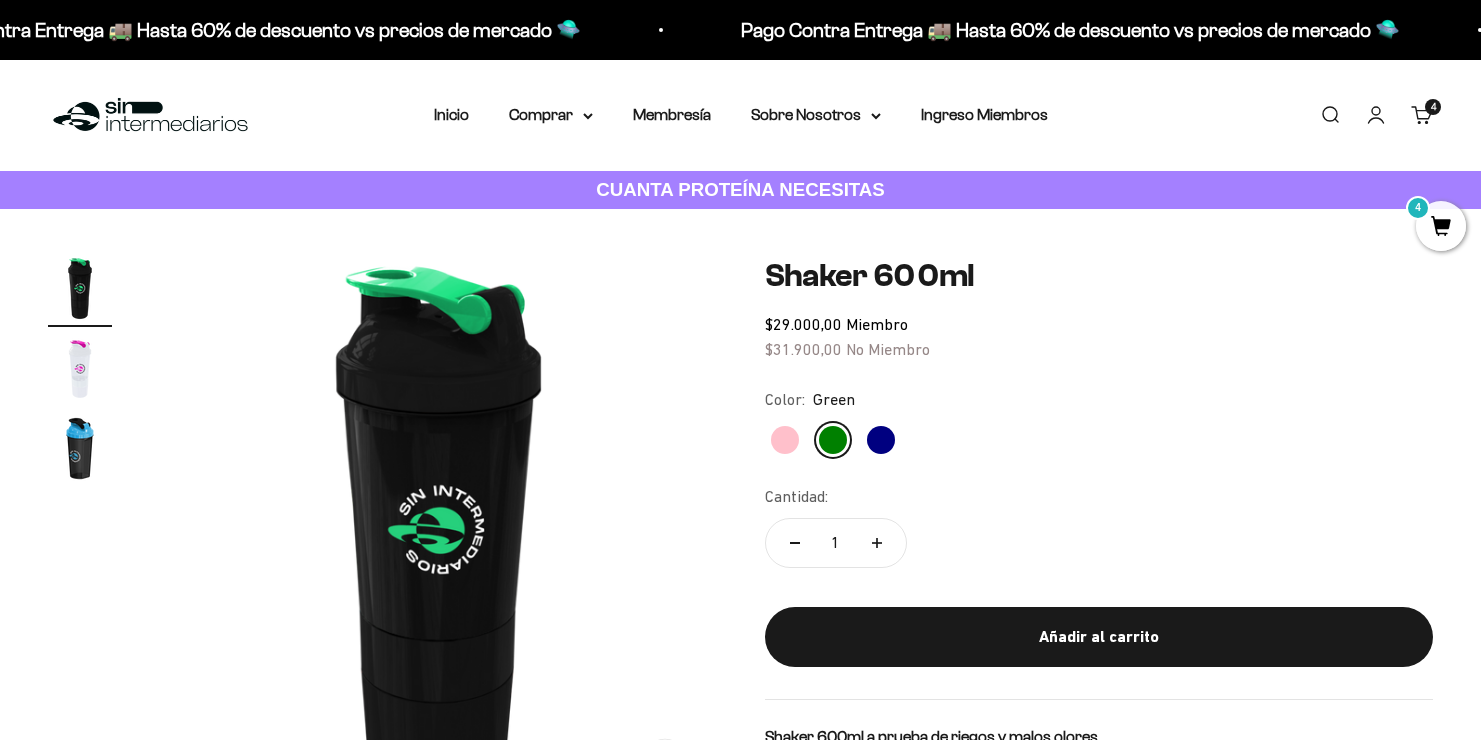 scroll, scrollTop: 0, scrollLeft: 0, axis: both 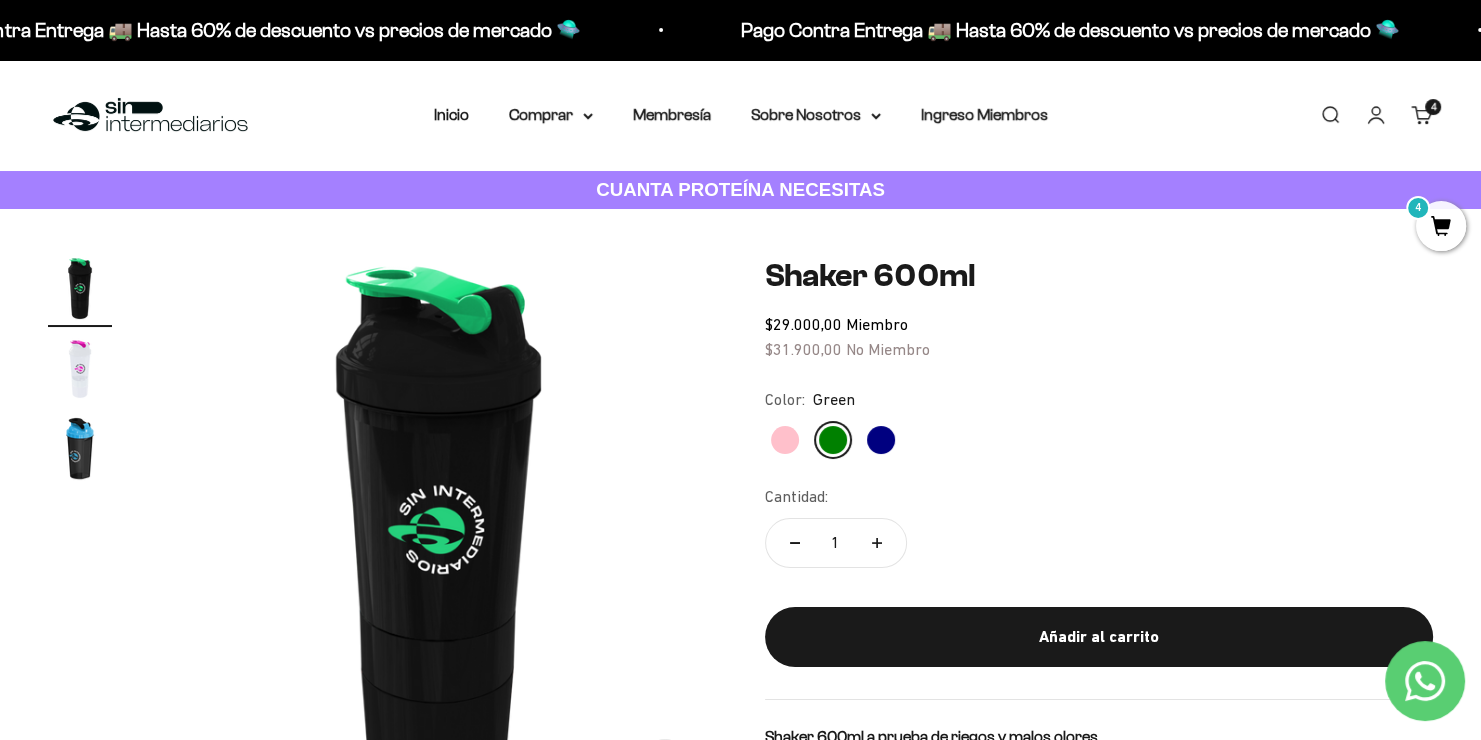 click at bounding box center [438, 535] 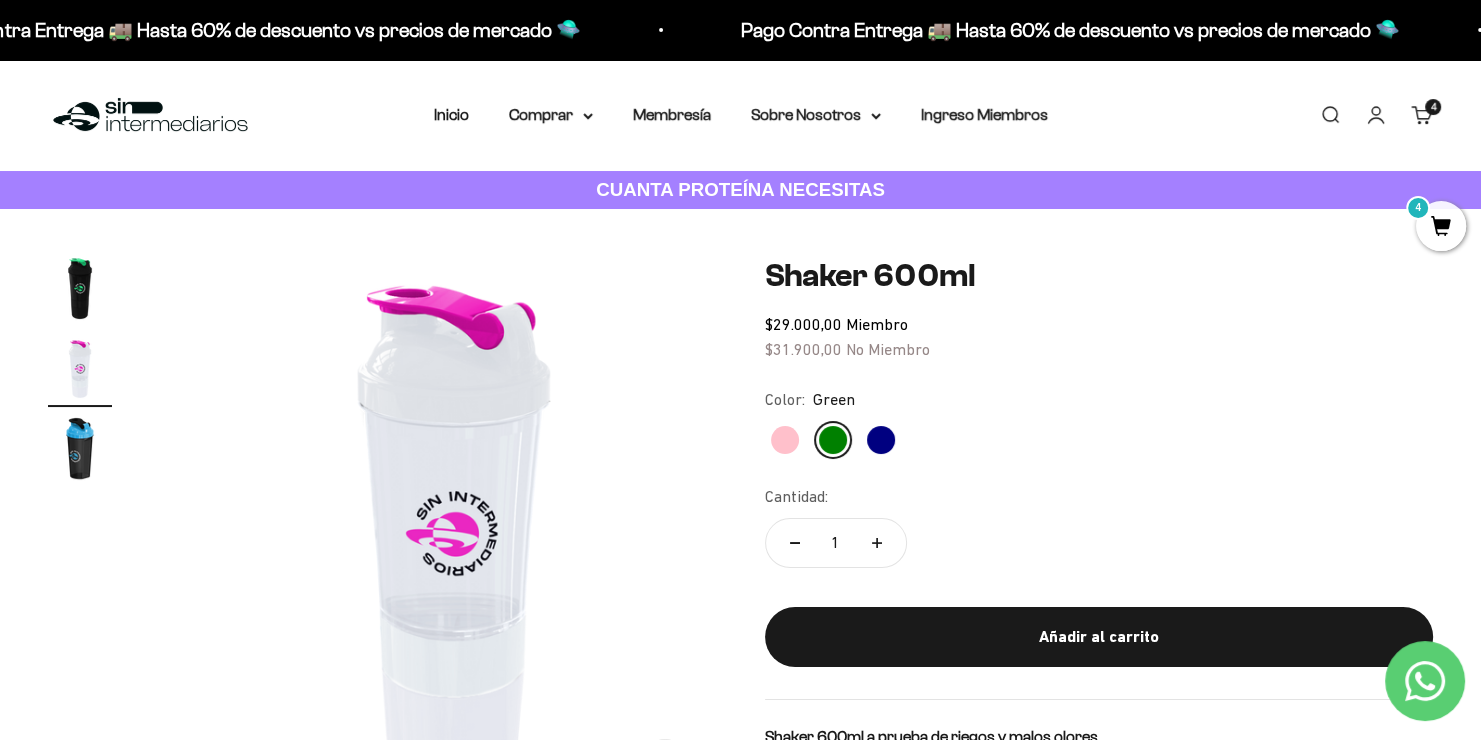 click at bounding box center (453, 535) 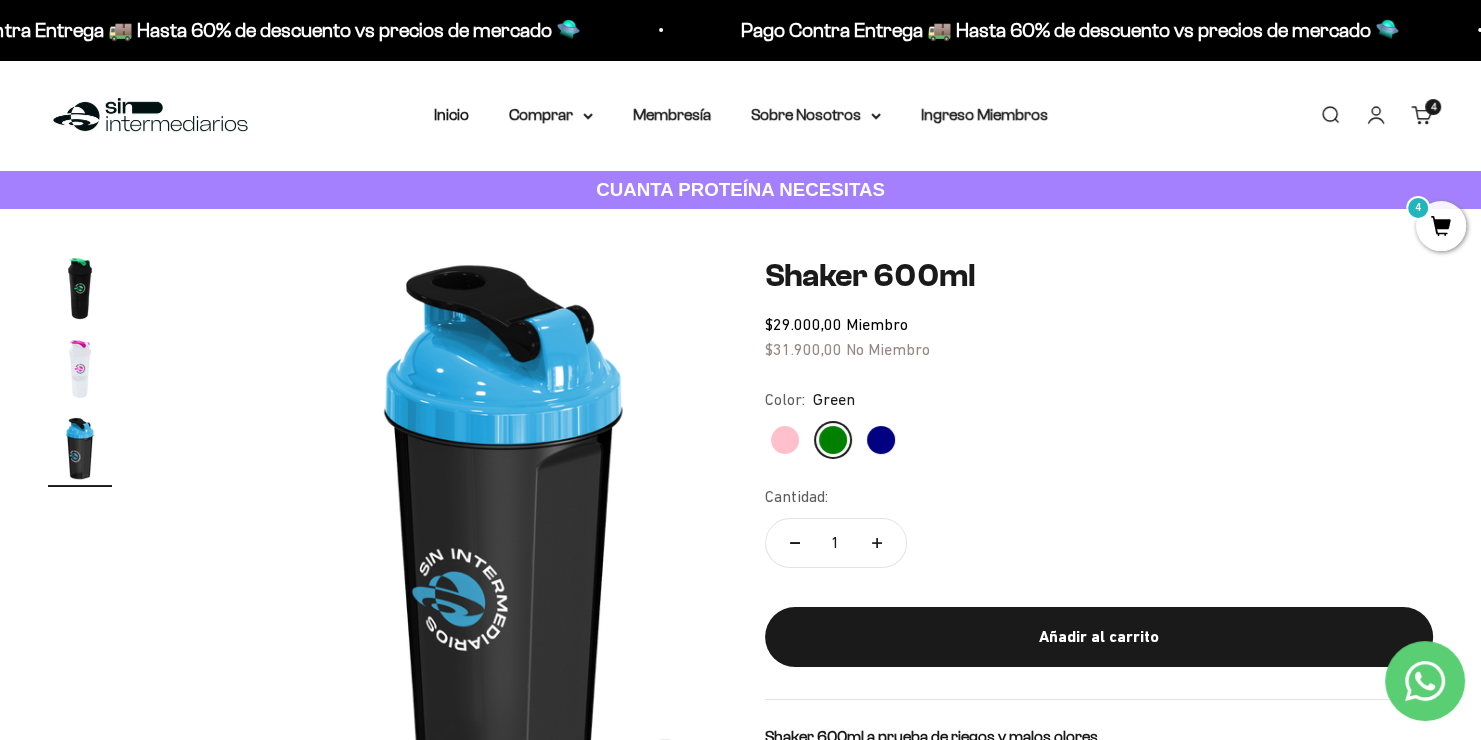 scroll, scrollTop: 0, scrollLeft: 1160, axis: horizontal 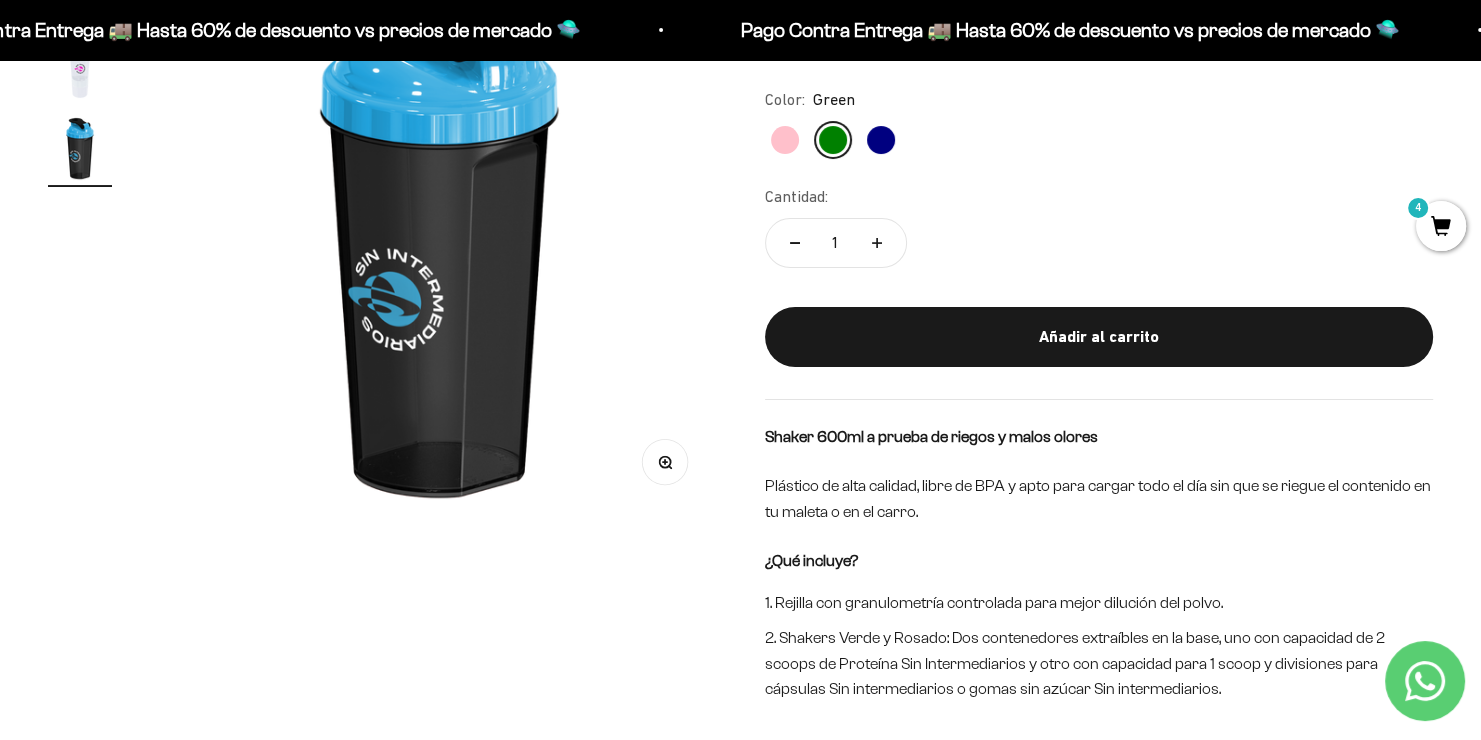 click at bounding box center [439, 235] 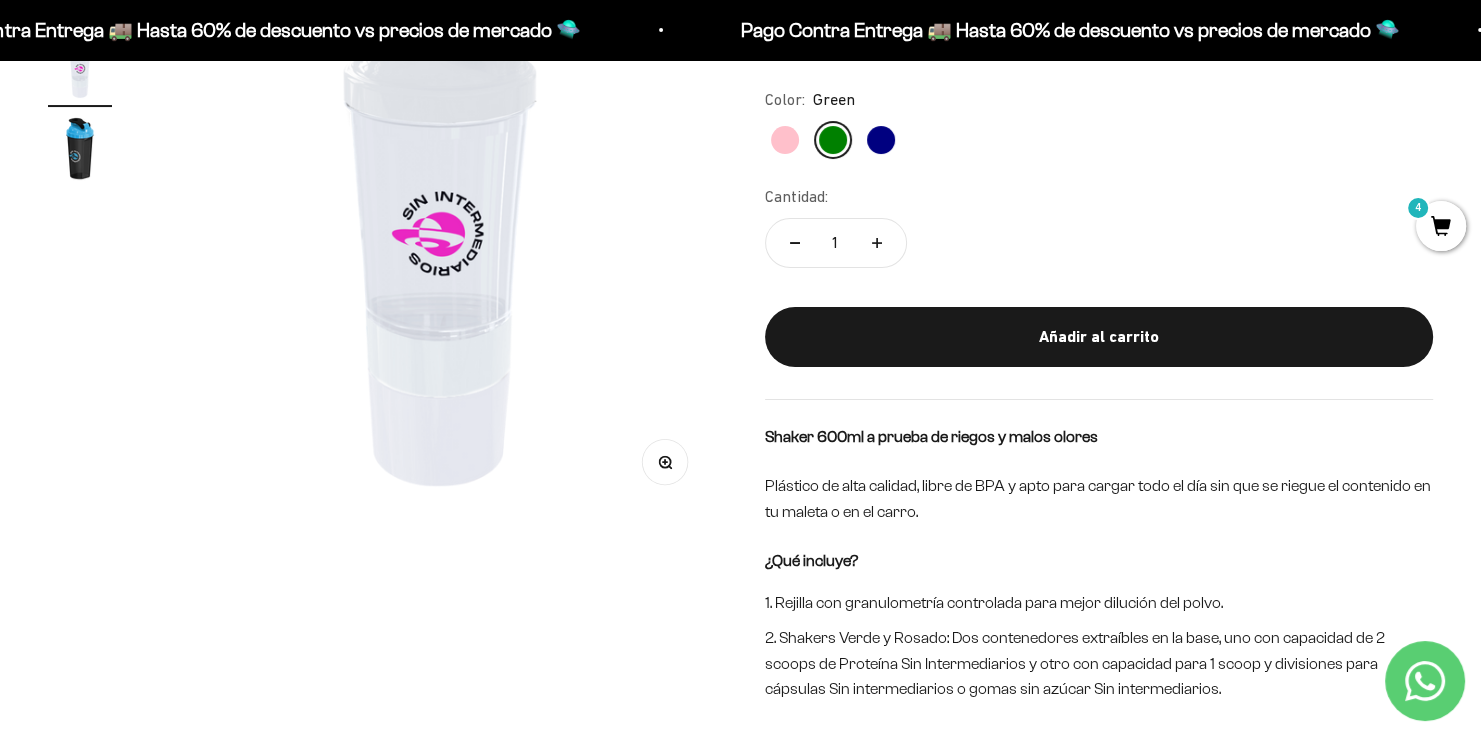 click at bounding box center (439, 235) 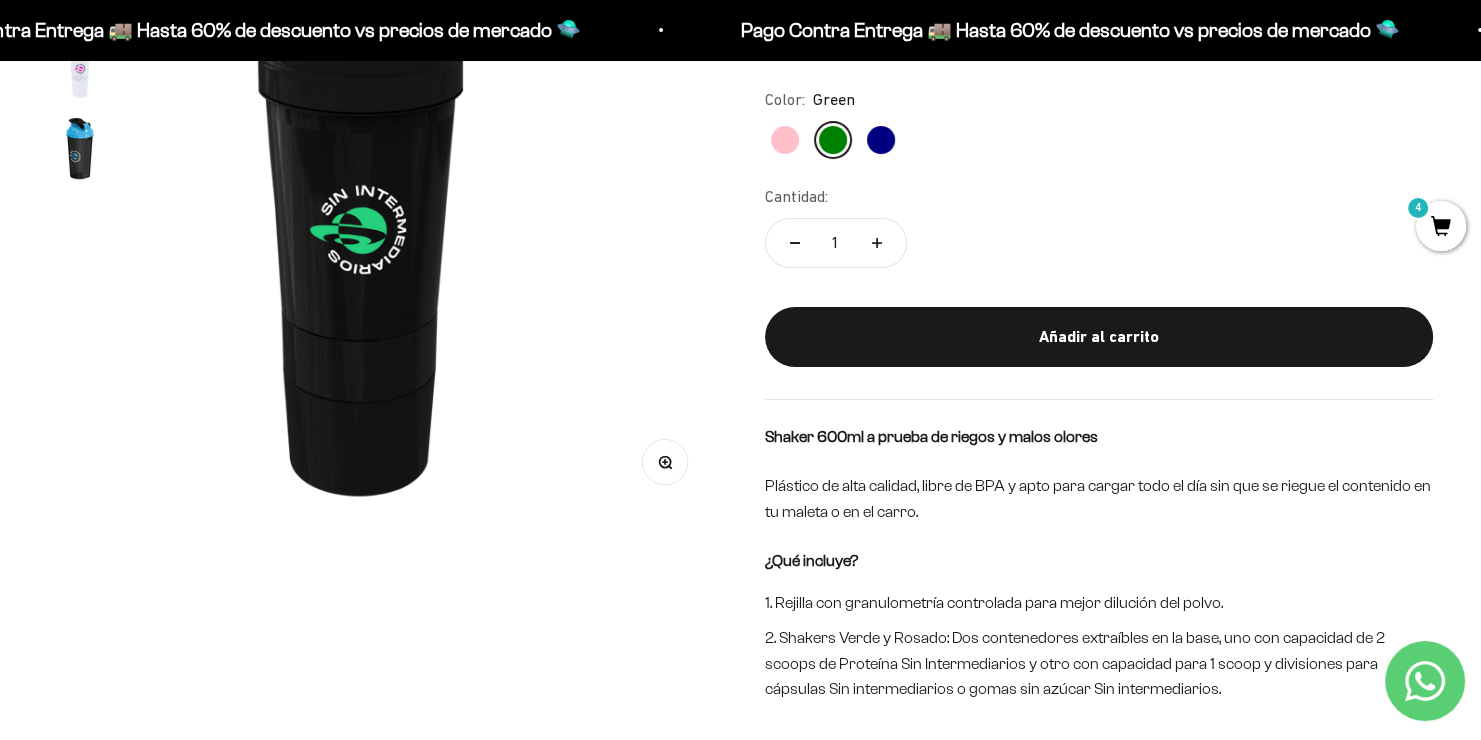 scroll, scrollTop: 0, scrollLeft: 0, axis: both 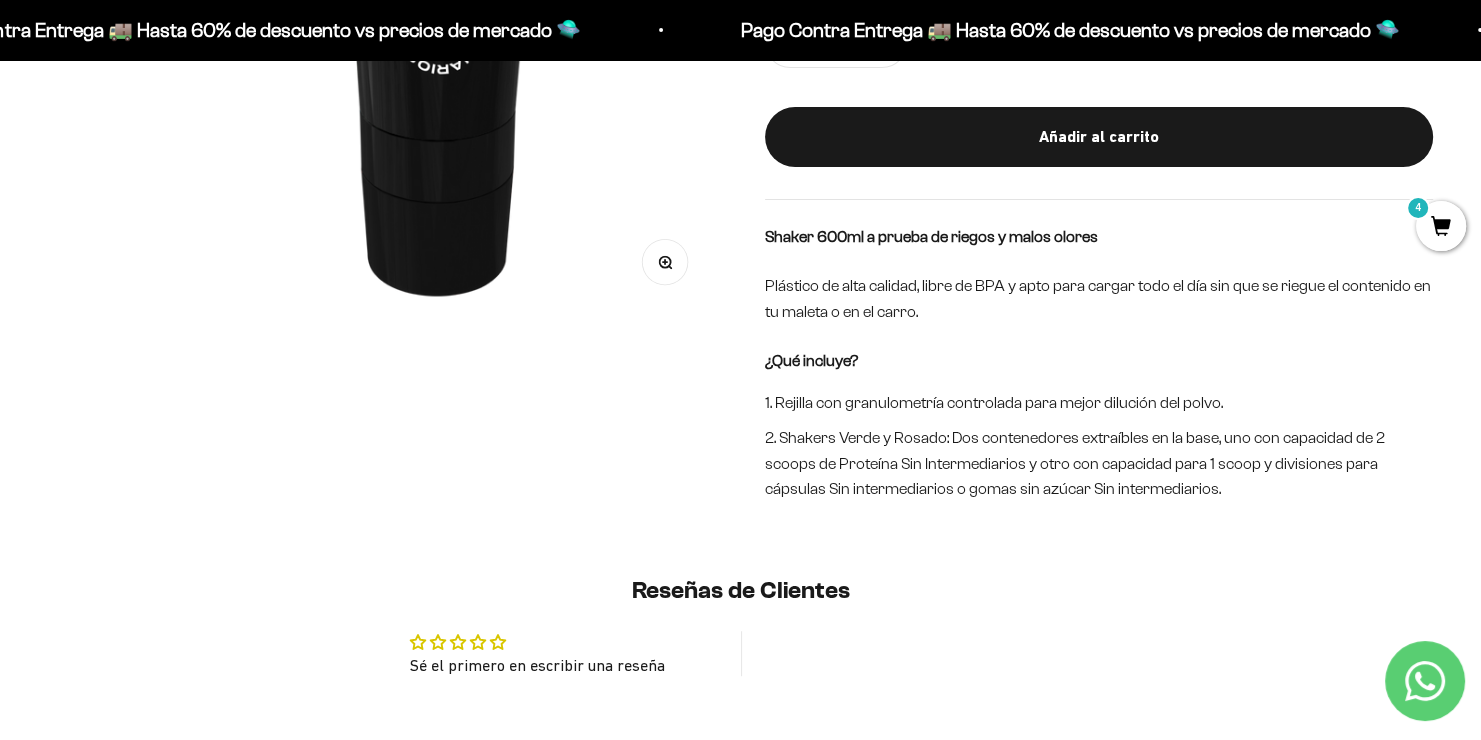 click at bounding box center [438, 35] 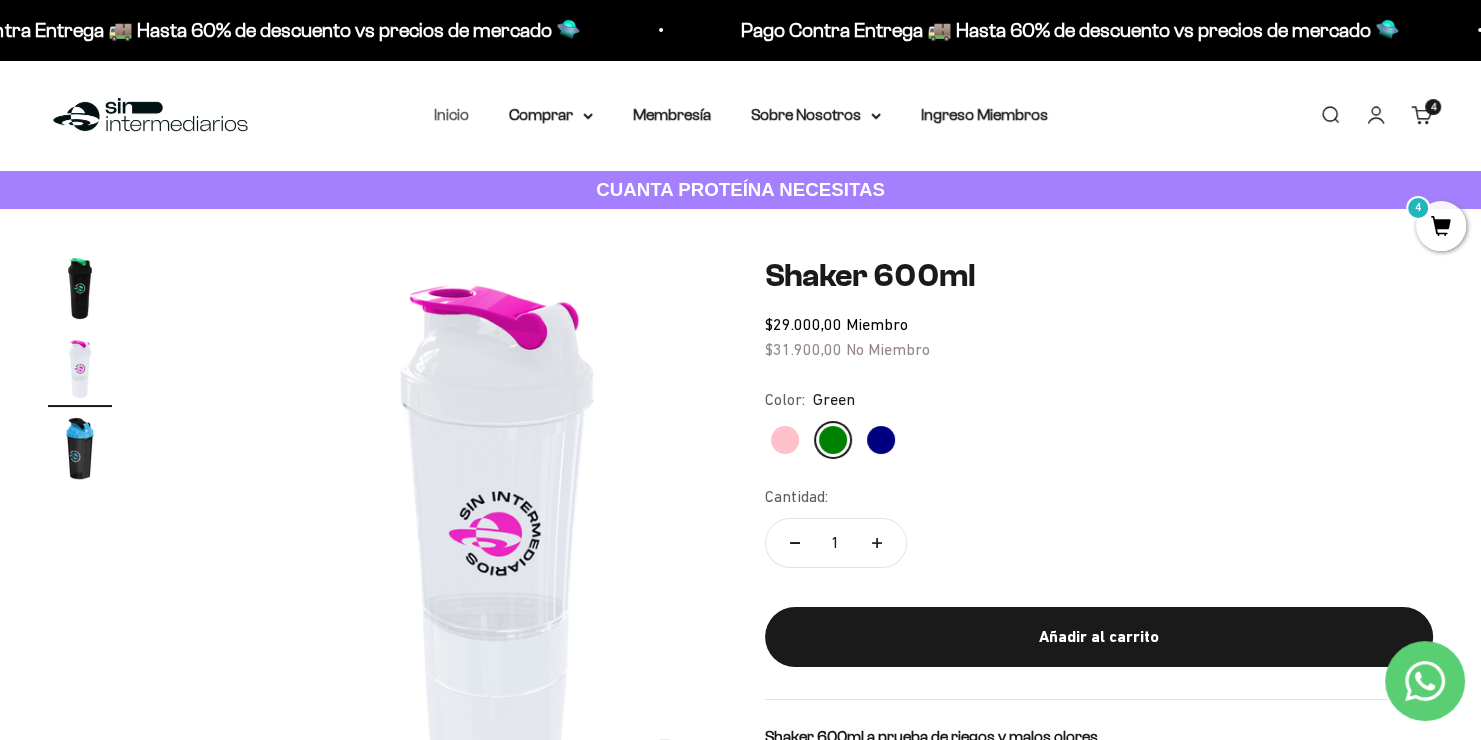 scroll, scrollTop: 0, scrollLeft: 580, axis: horizontal 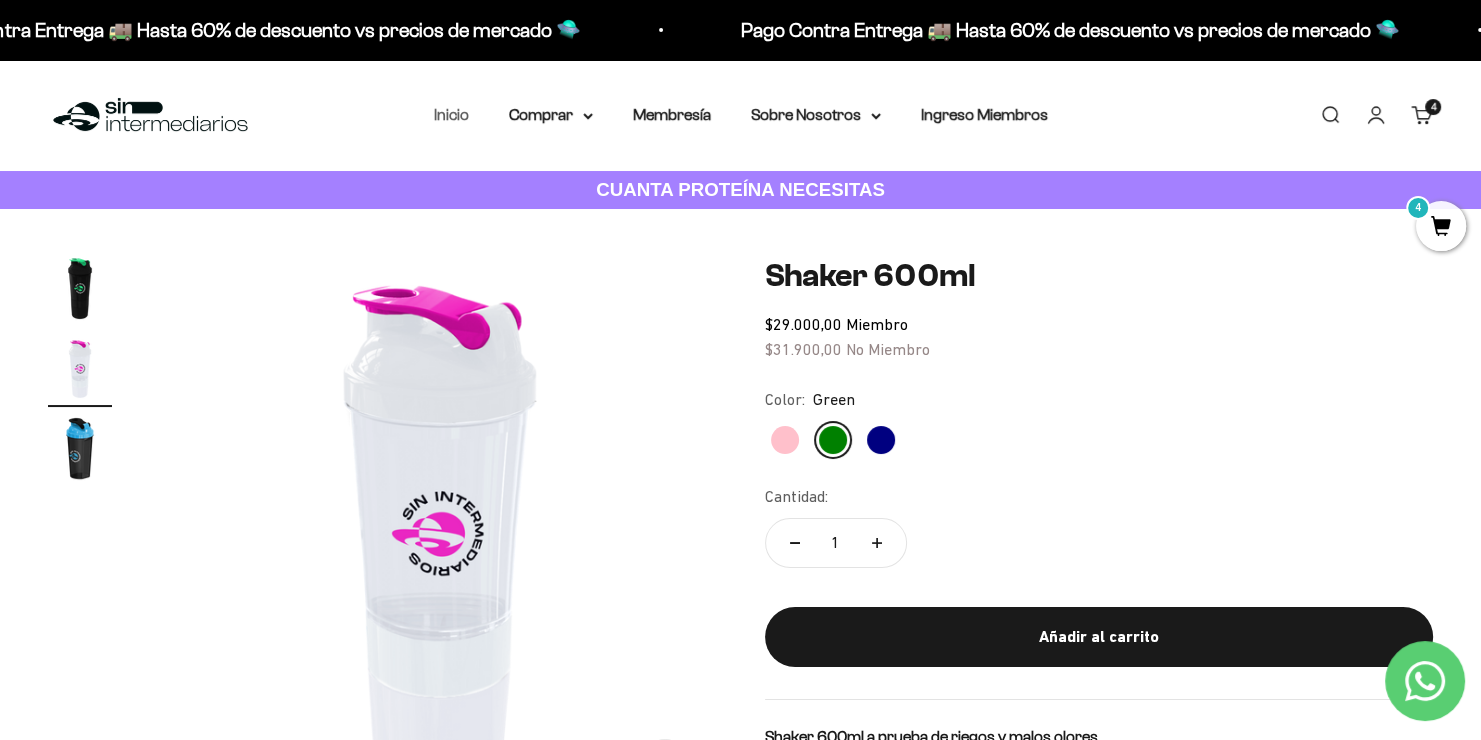 click on "Inicio" at bounding box center (451, 114) 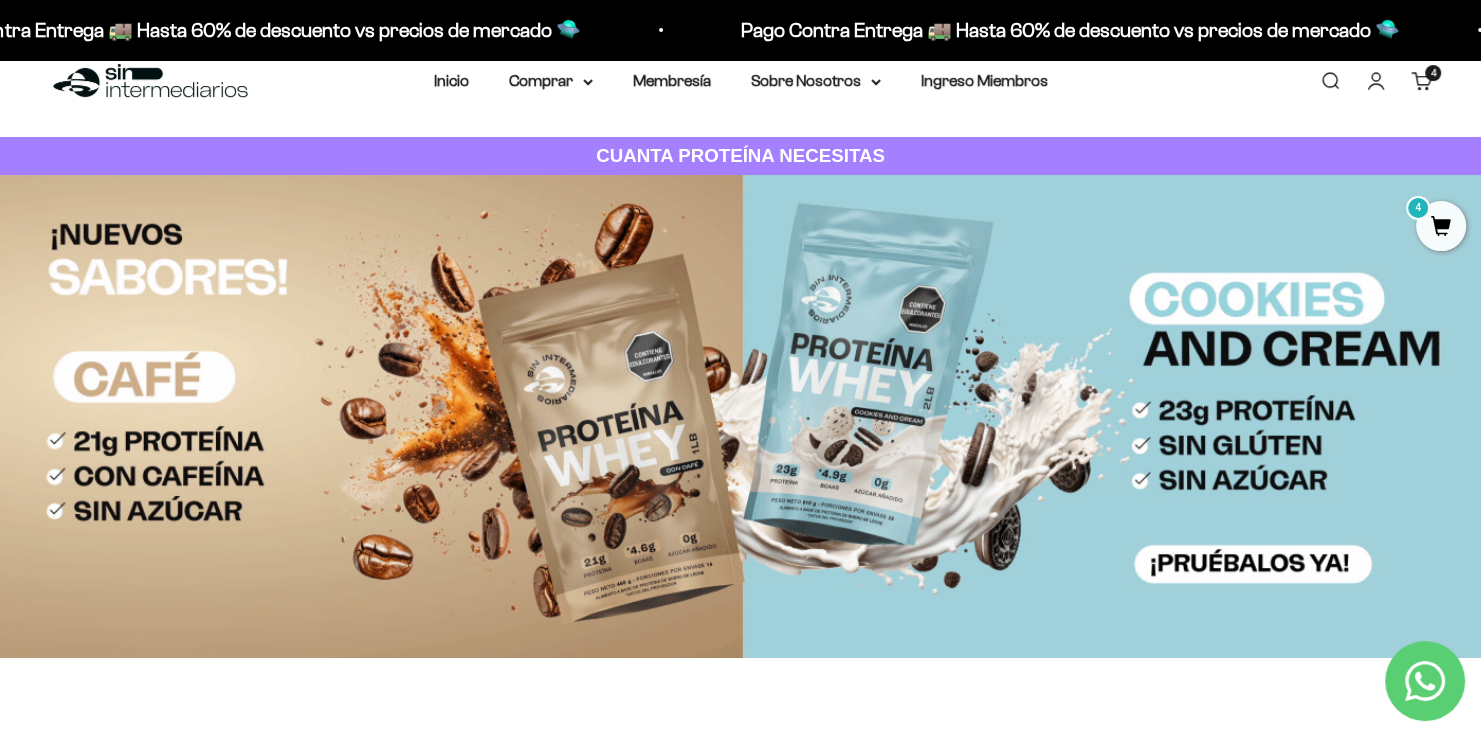 scroll, scrollTop: 0, scrollLeft: 0, axis: both 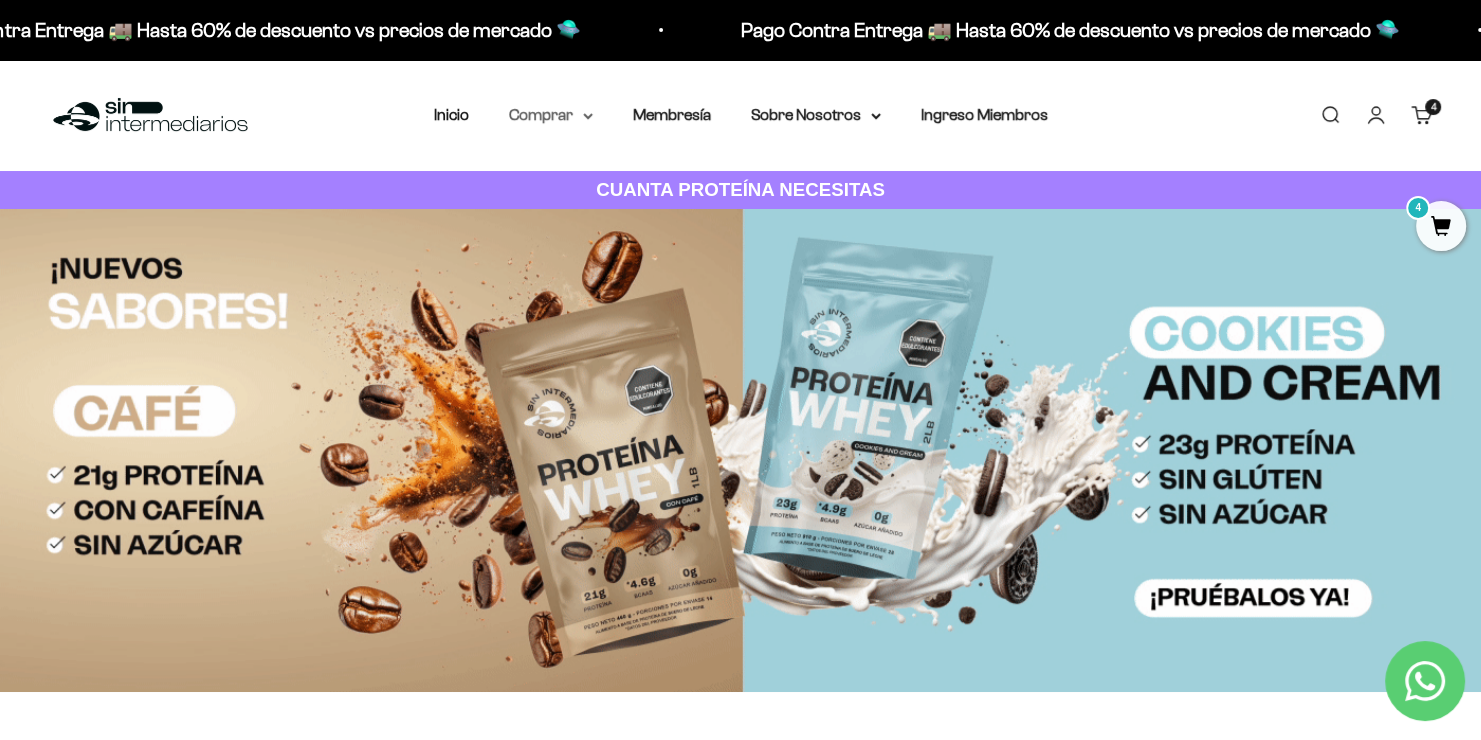 click on "Comprar" at bounding box center [551, 115] 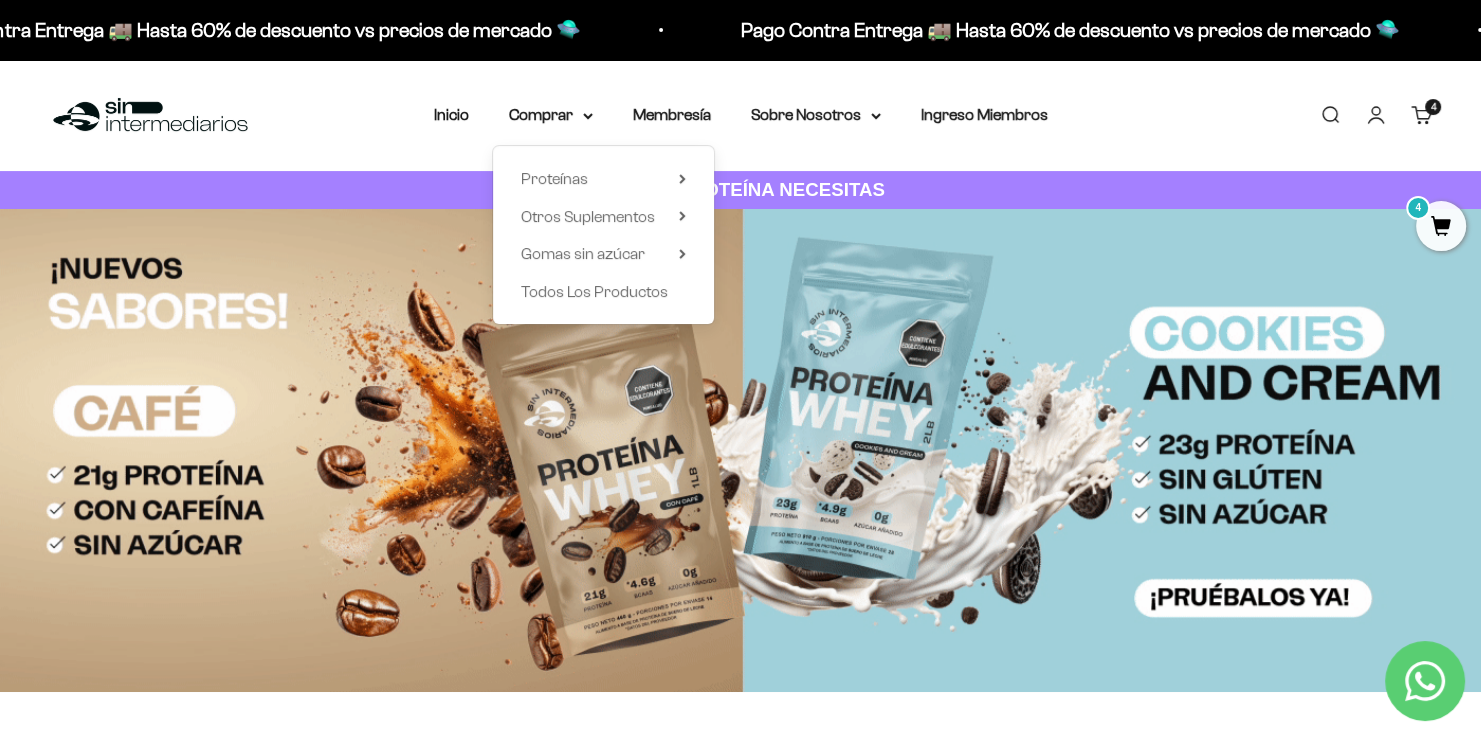 click on "Proteínas
Ver Todos
Whey
Iso
Vegan
Shaker" at bounding box center (603, 235) 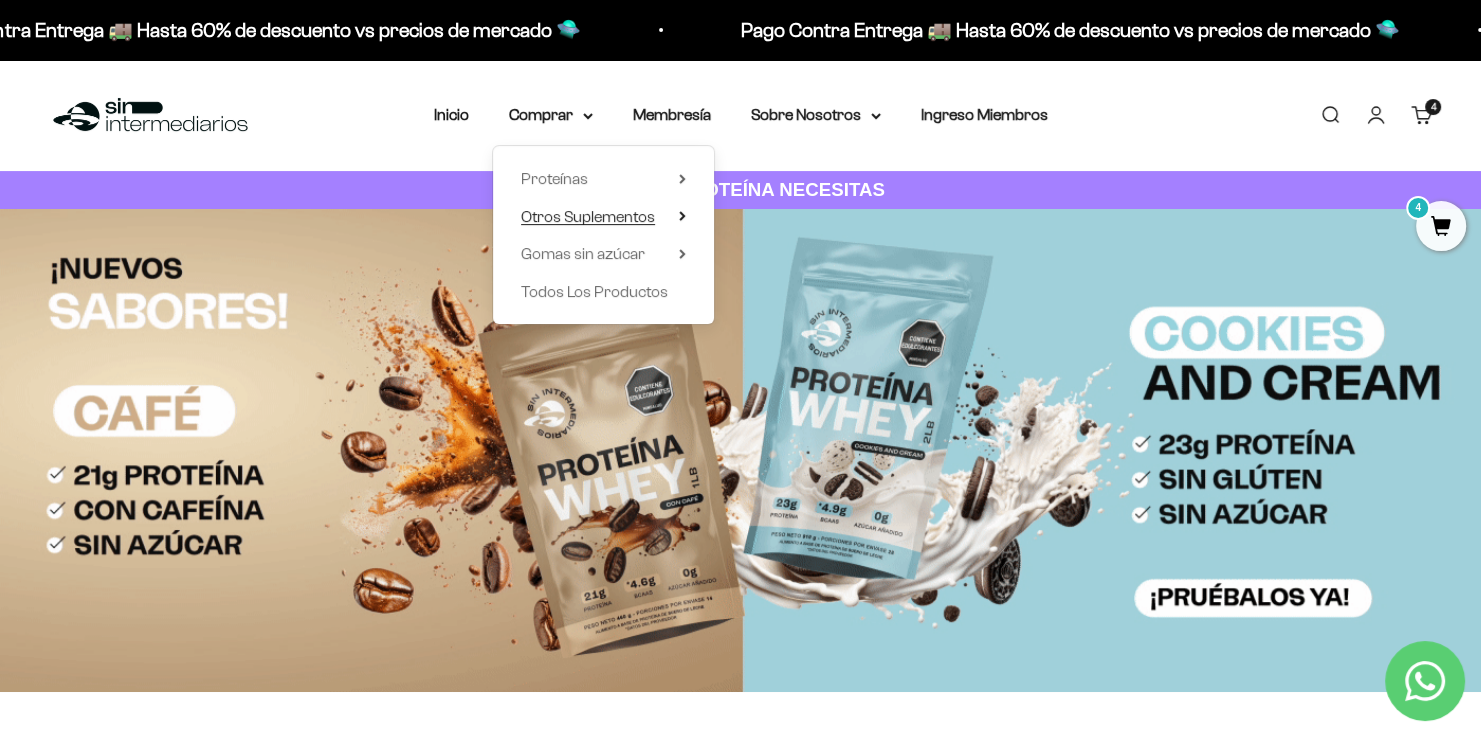 click 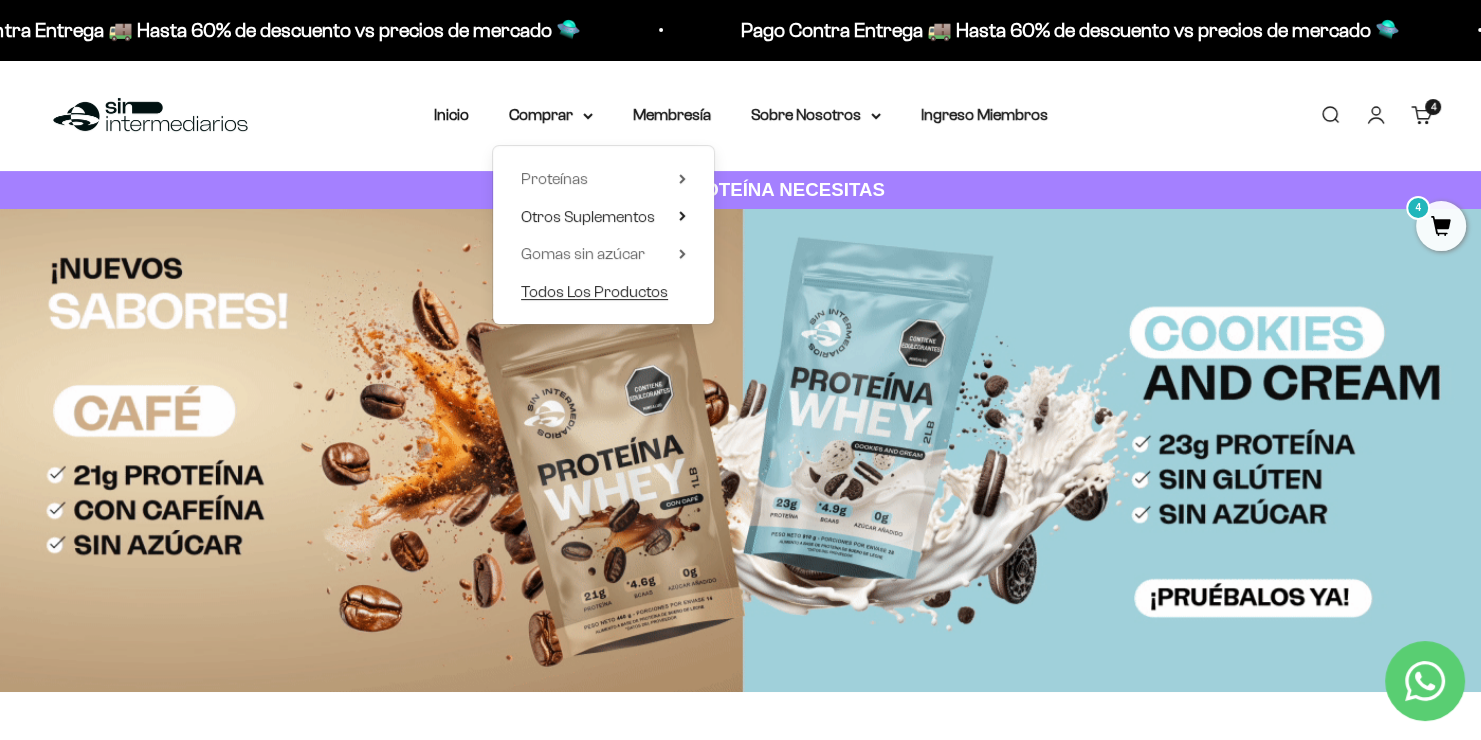 click on "Todos Los Productos" at bounding box center (594, 291) 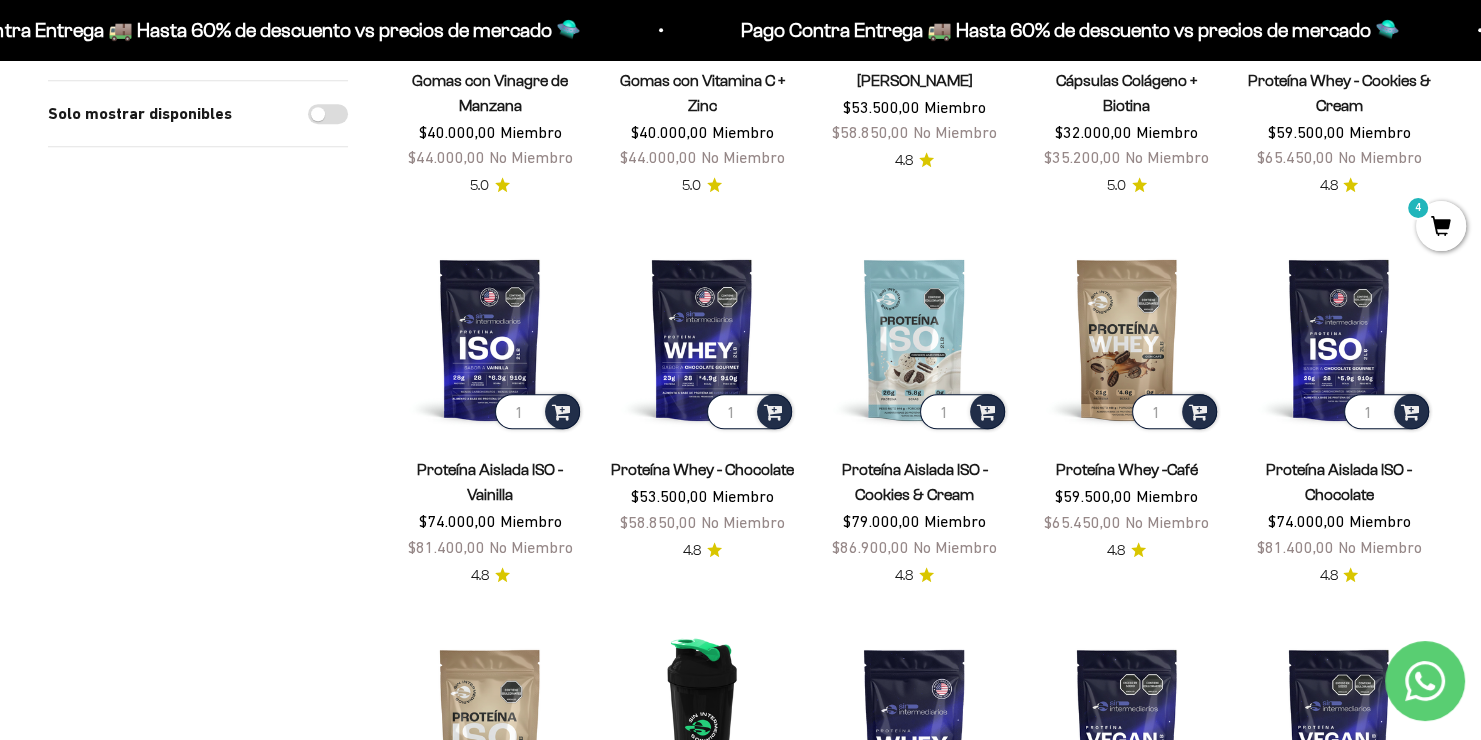 scroll, scrollTop: 1500, scrollLeft: 0, axis: vertical 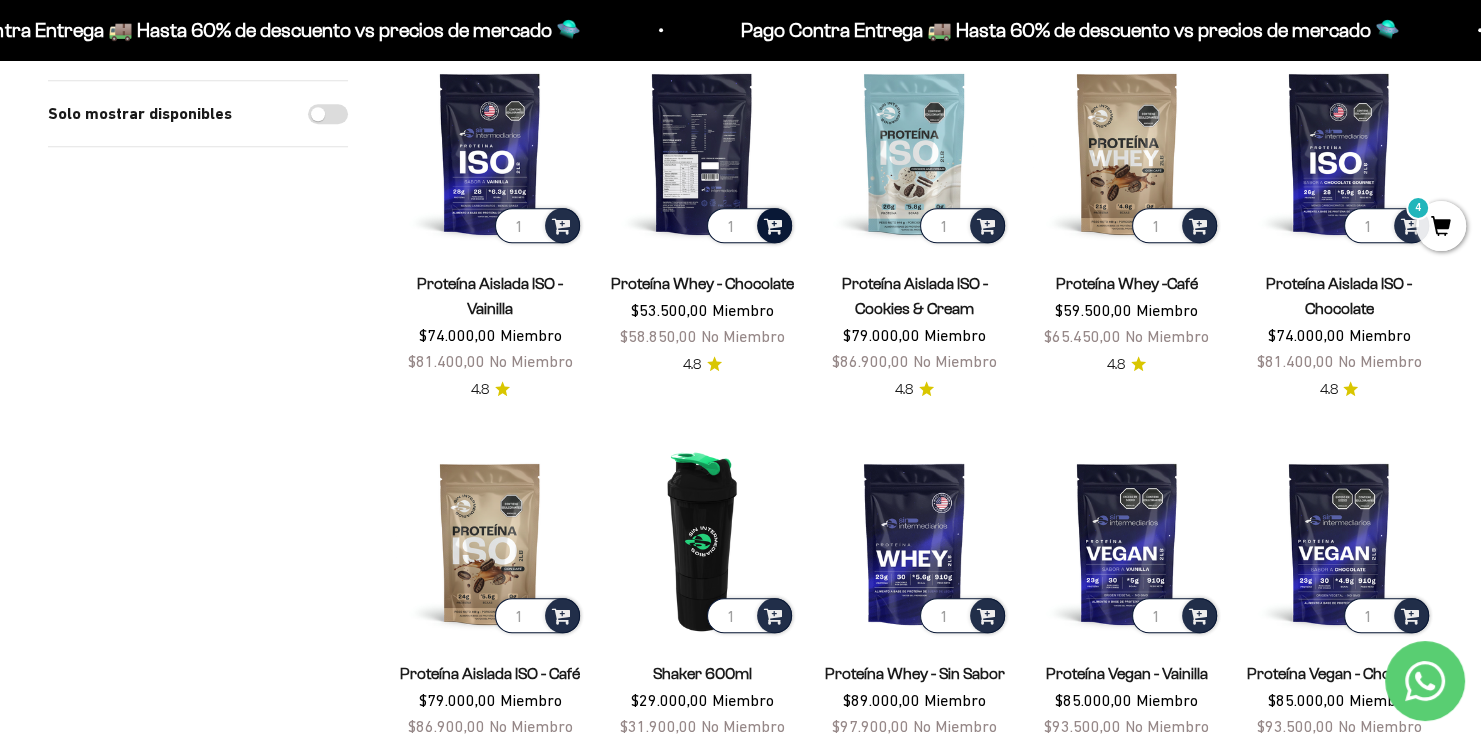 click at bounding box center (773, 224) 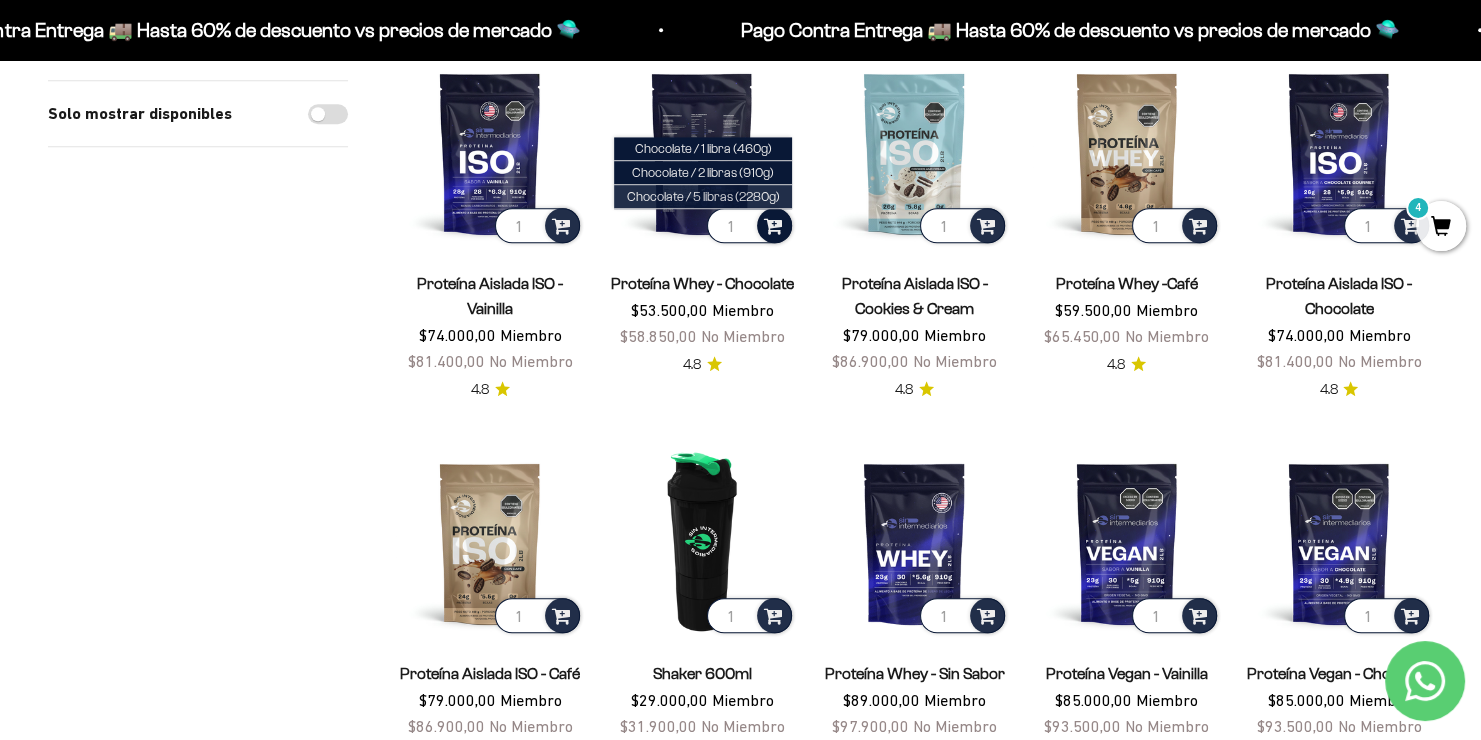 click on "Chocolate / 5 libras (2280g)" at bounding box center (703, 196) 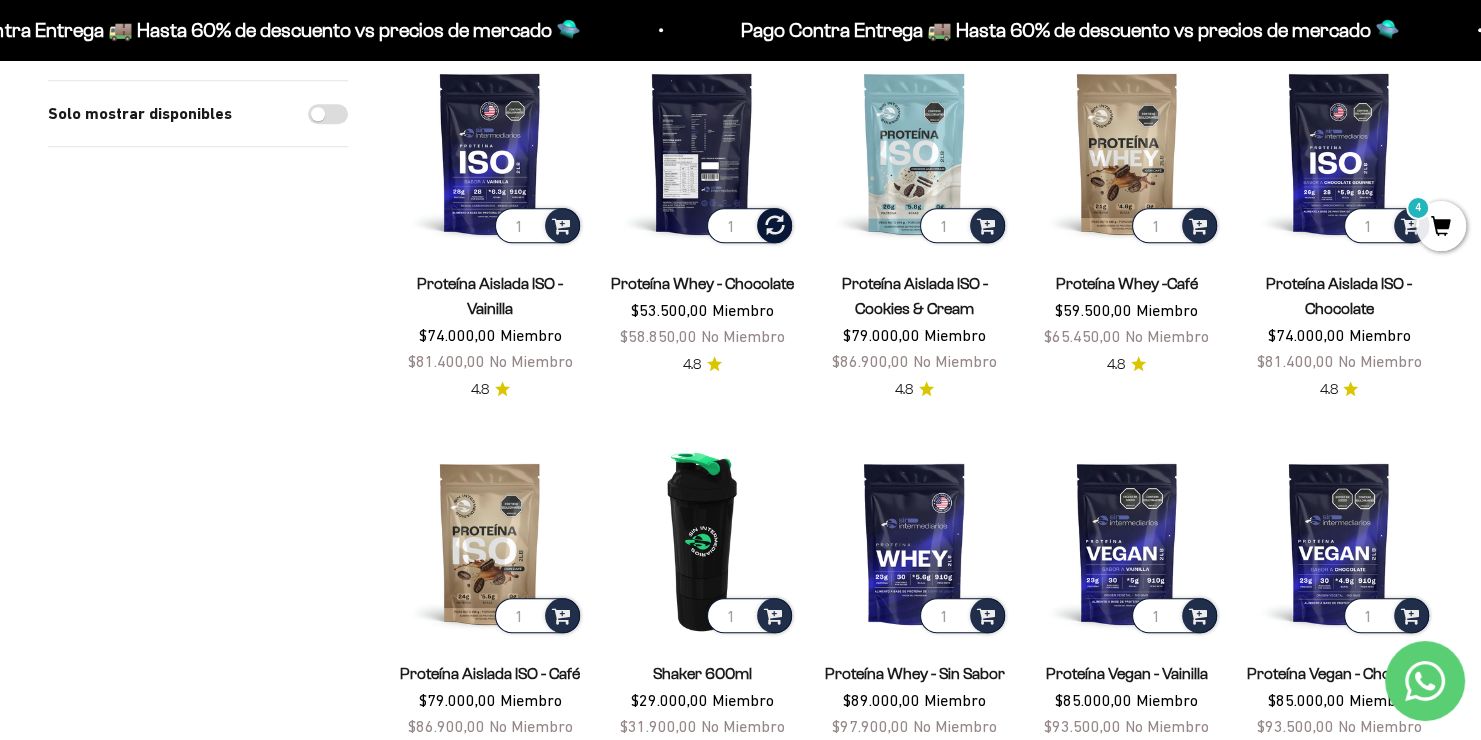click on "4" at bounding box center (1441, 226) 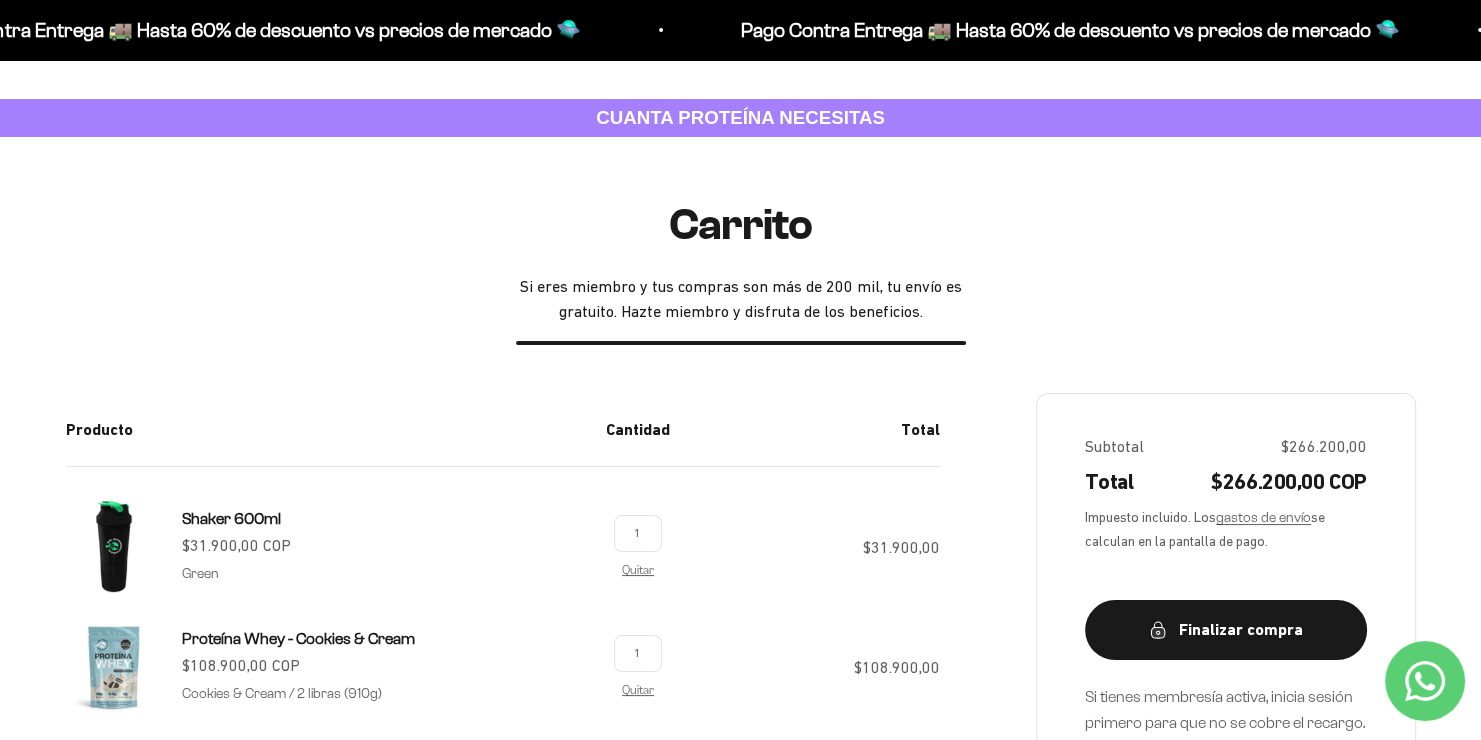 scroll, scrollTop: 0, scrollLeft: 0, axis: both 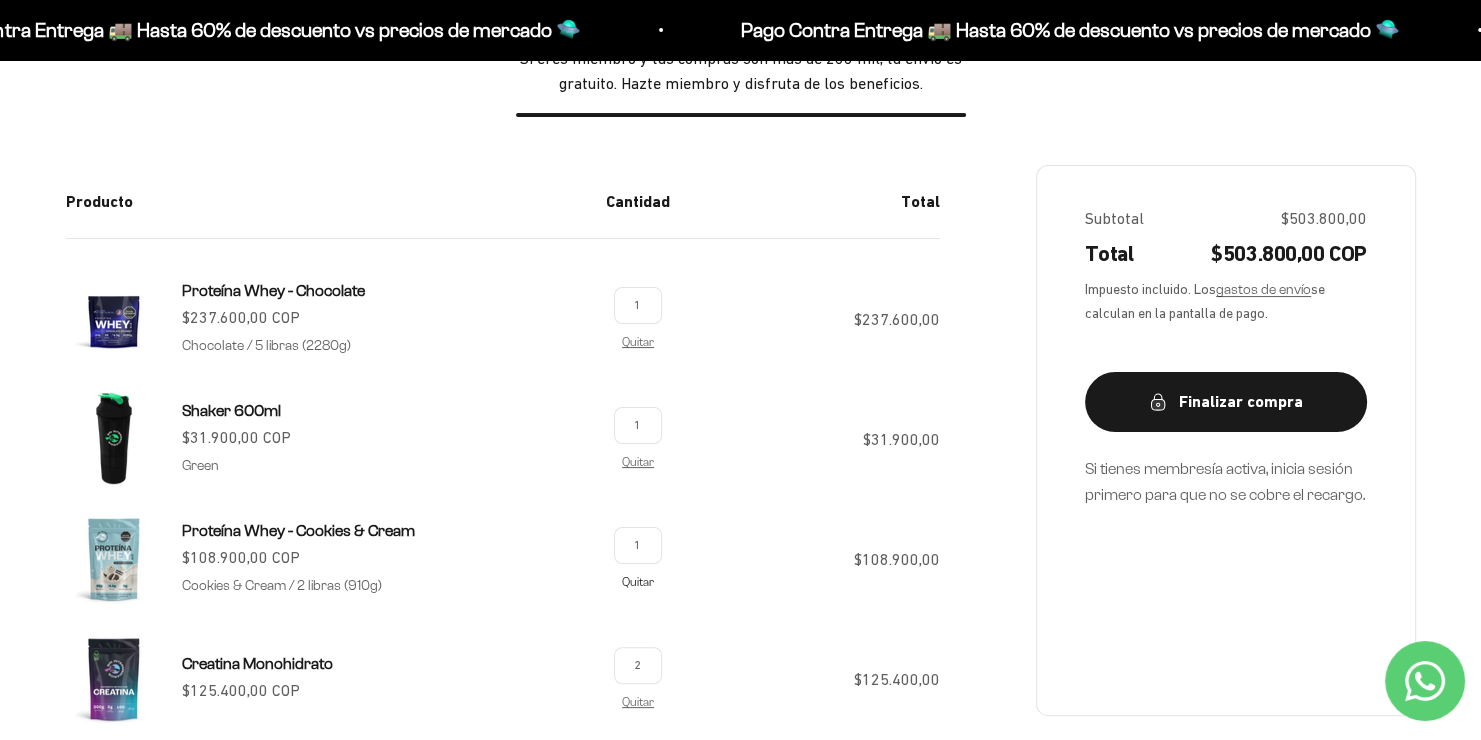 click on "Quitar" at bounding box center (638, 581) 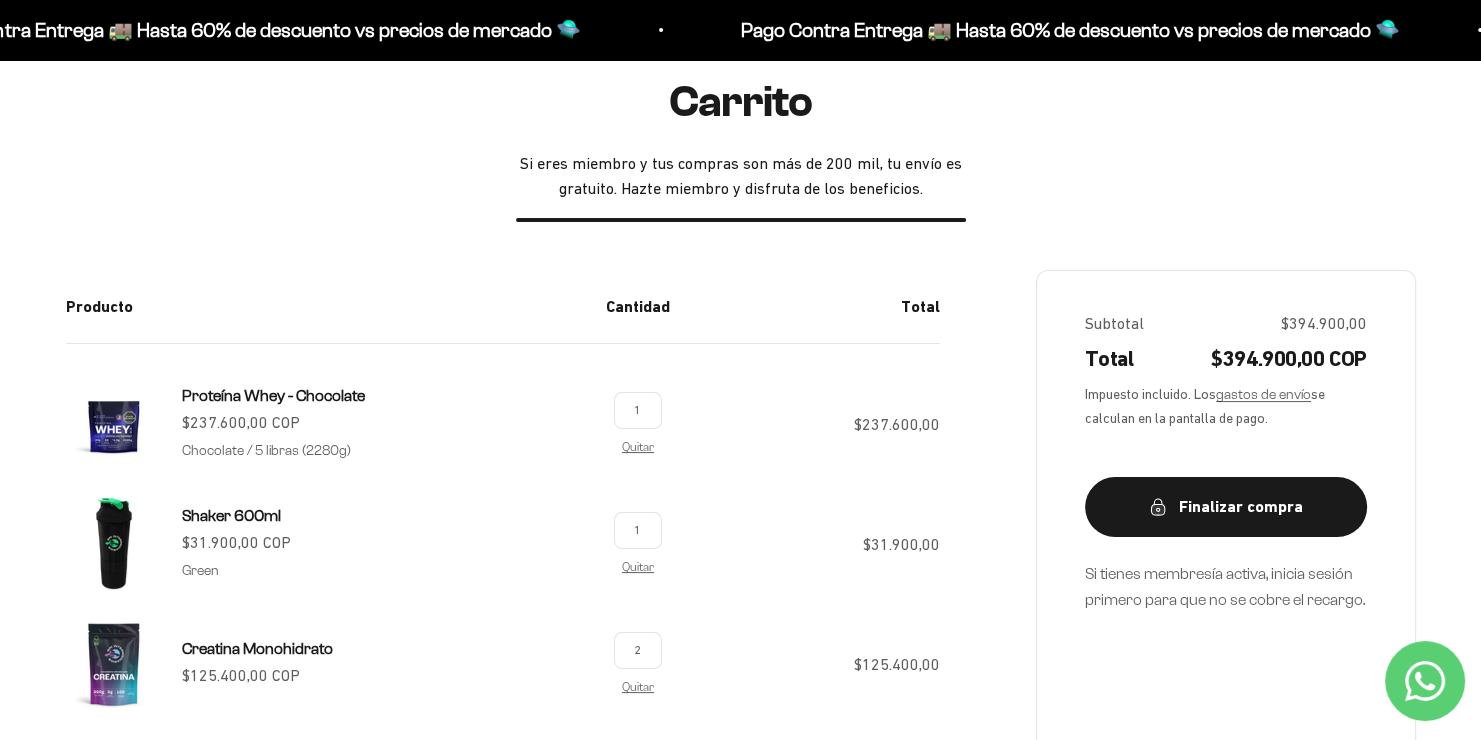 scroll, scrollTop: 0, scrollLeft: 0, axis: both 